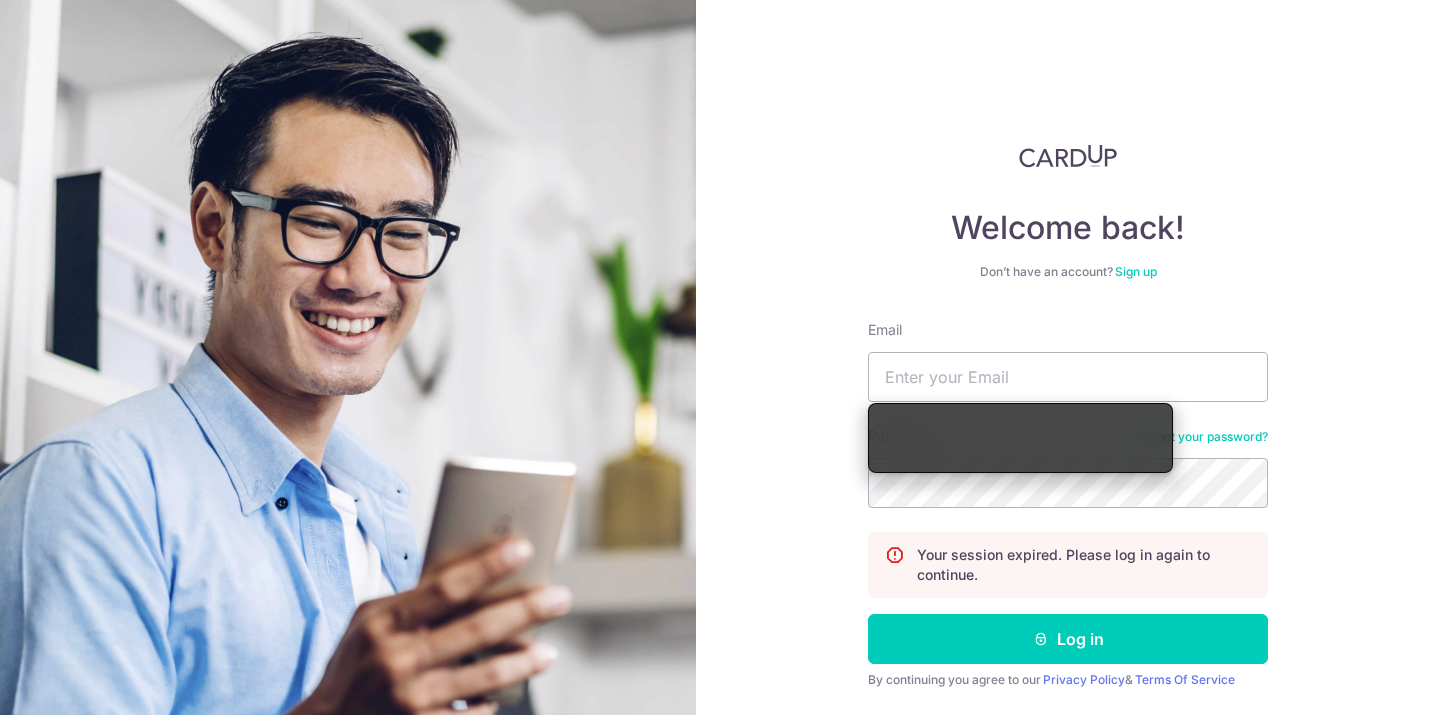 scroll, scrollTop: 0, scrollLeft: 0, axis: both 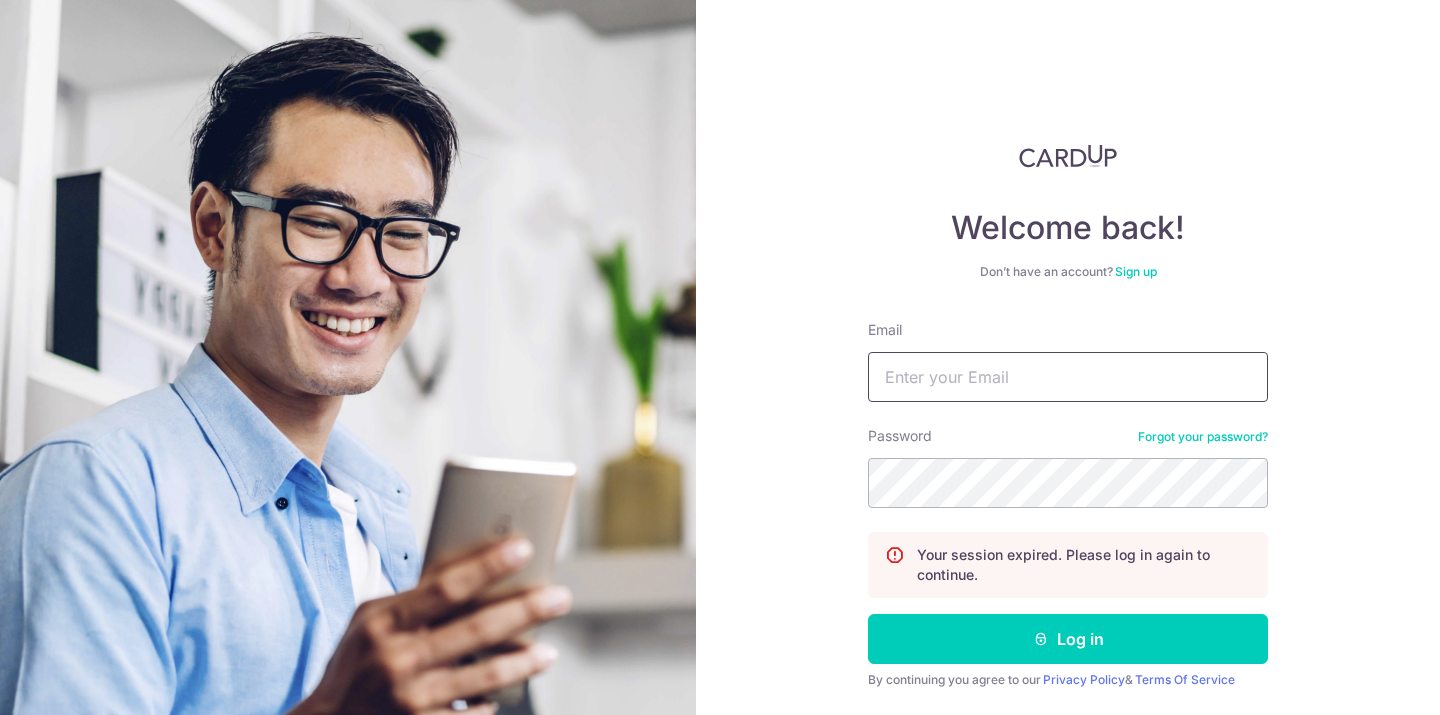 type on "[USERNAME]@[DOMAIN]" 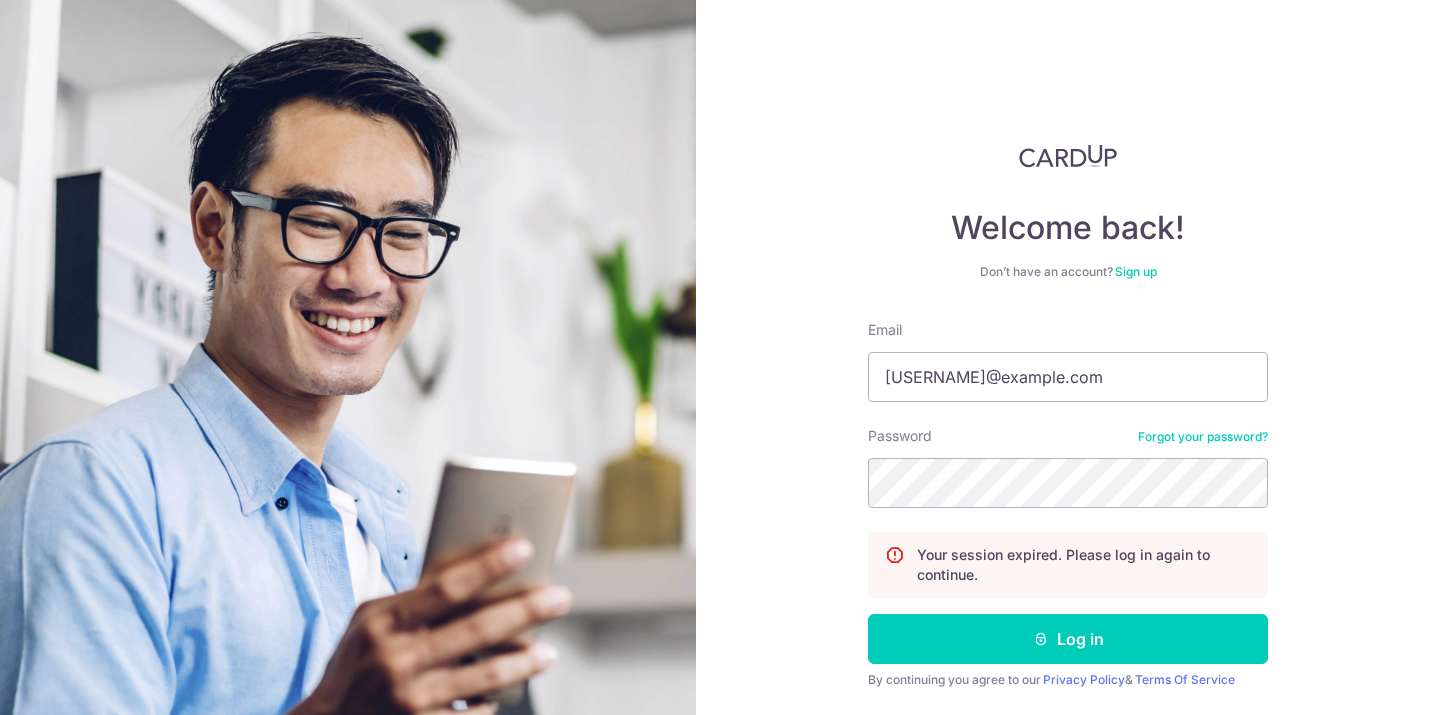click on "Log in" at bounding box center (1068, 639) 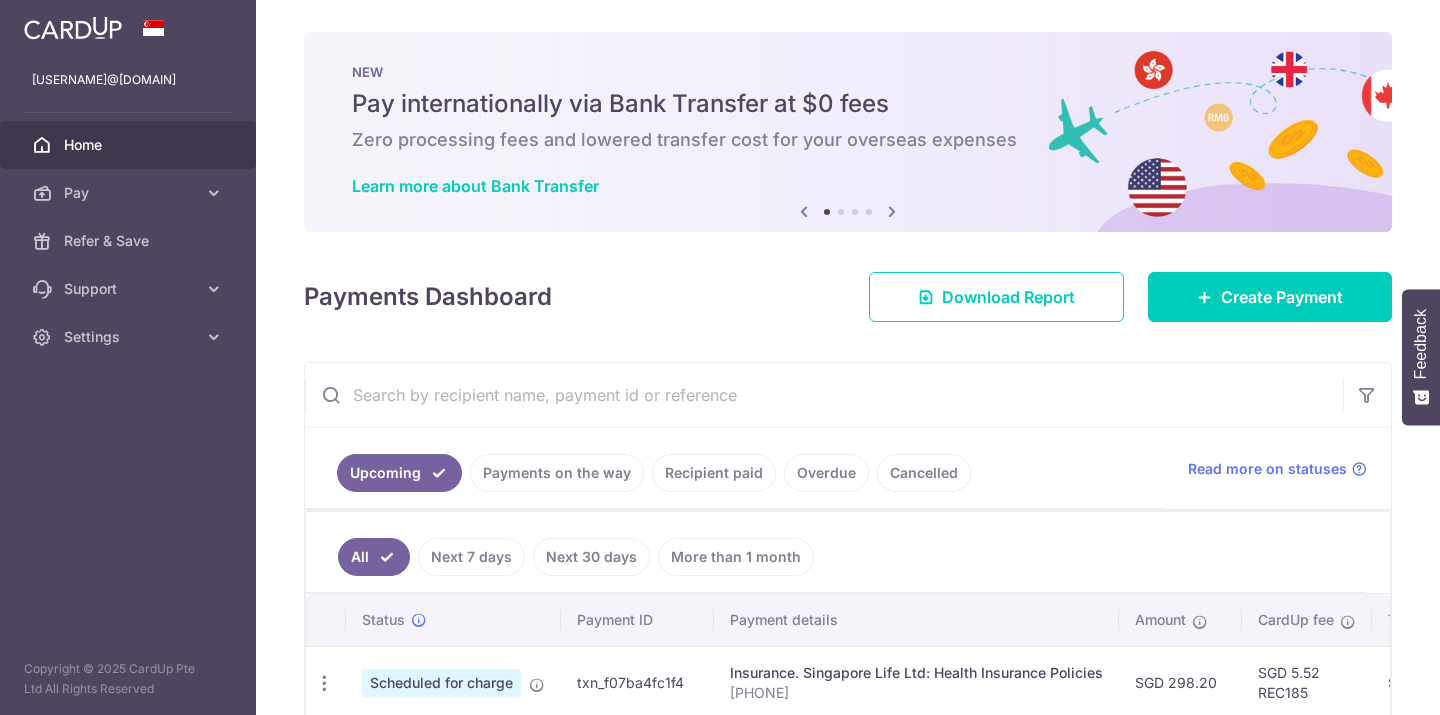 scroll, scrollTop: 0, scrollLeft: 0, axis: both 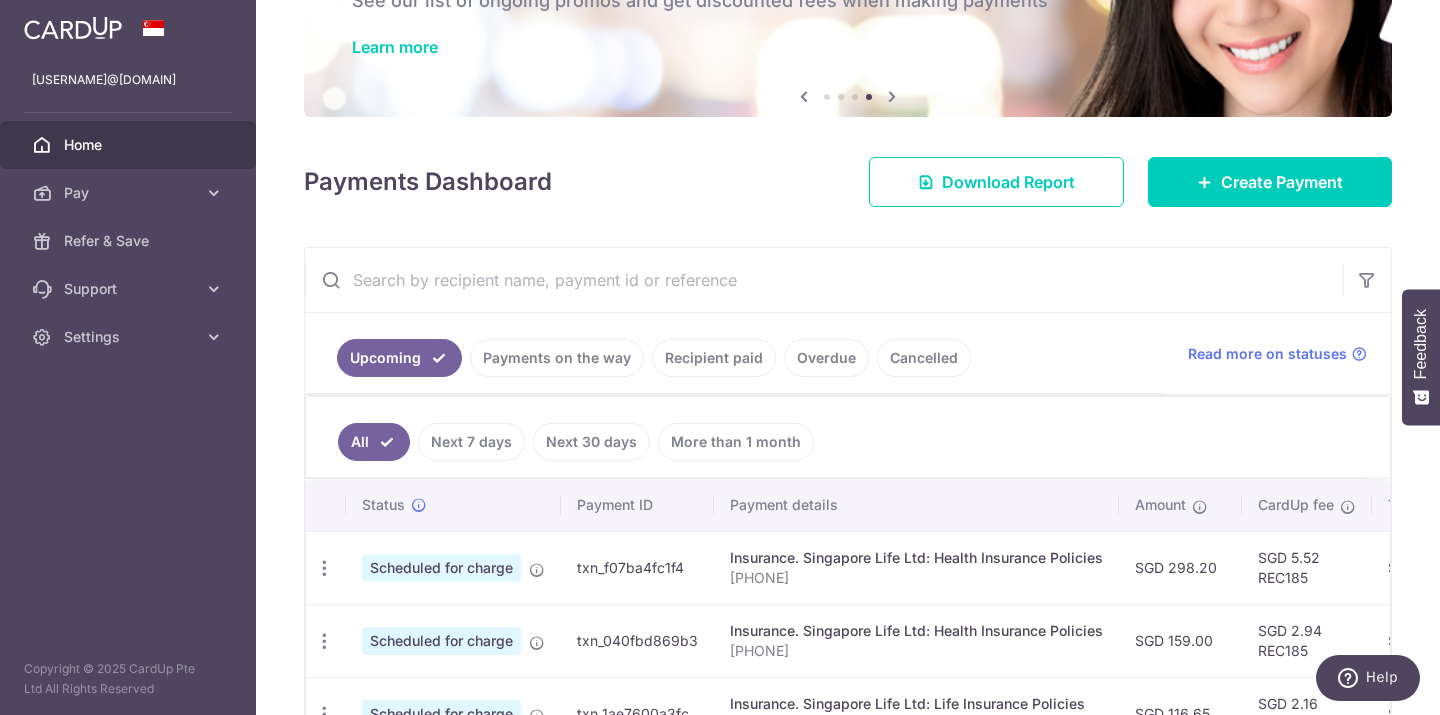click at bounding box center [824, 280] 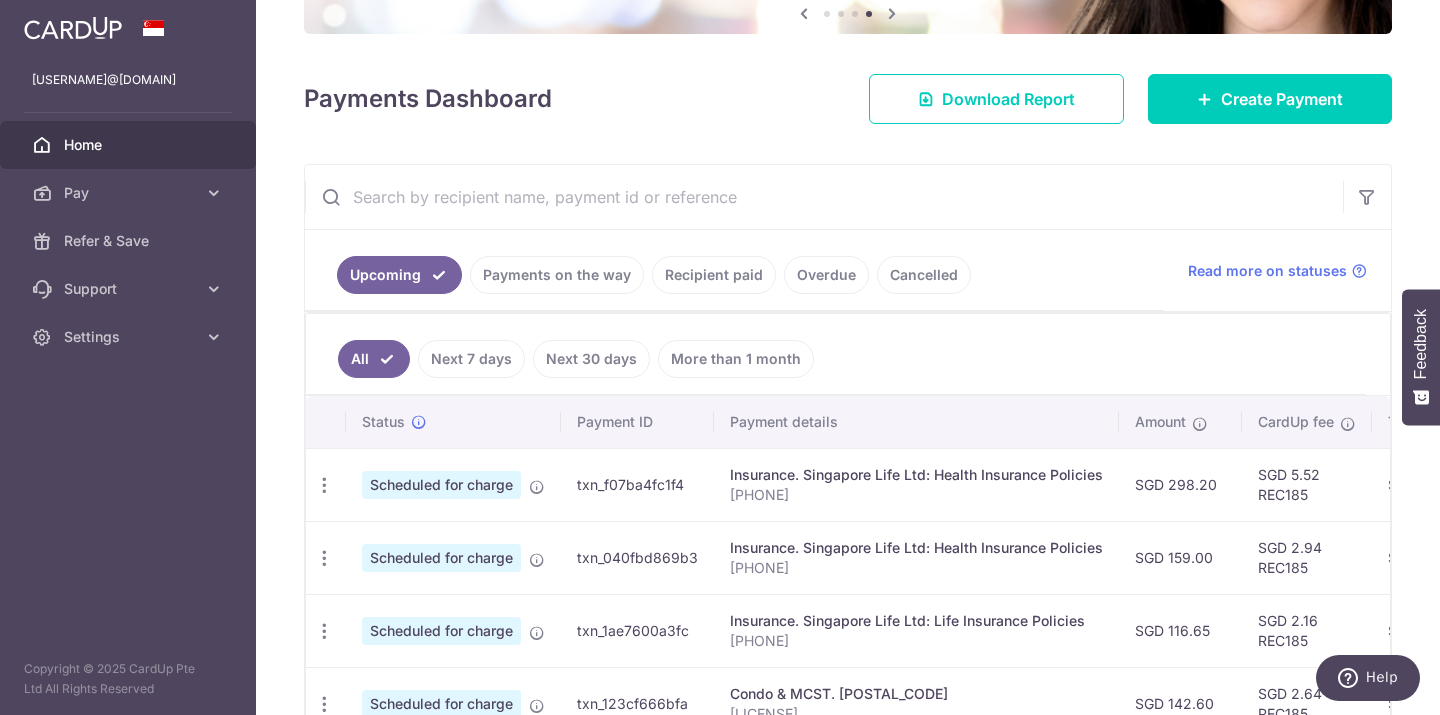 scroll, scrollTop: 234, scrollLeft: 0, axis: vertical 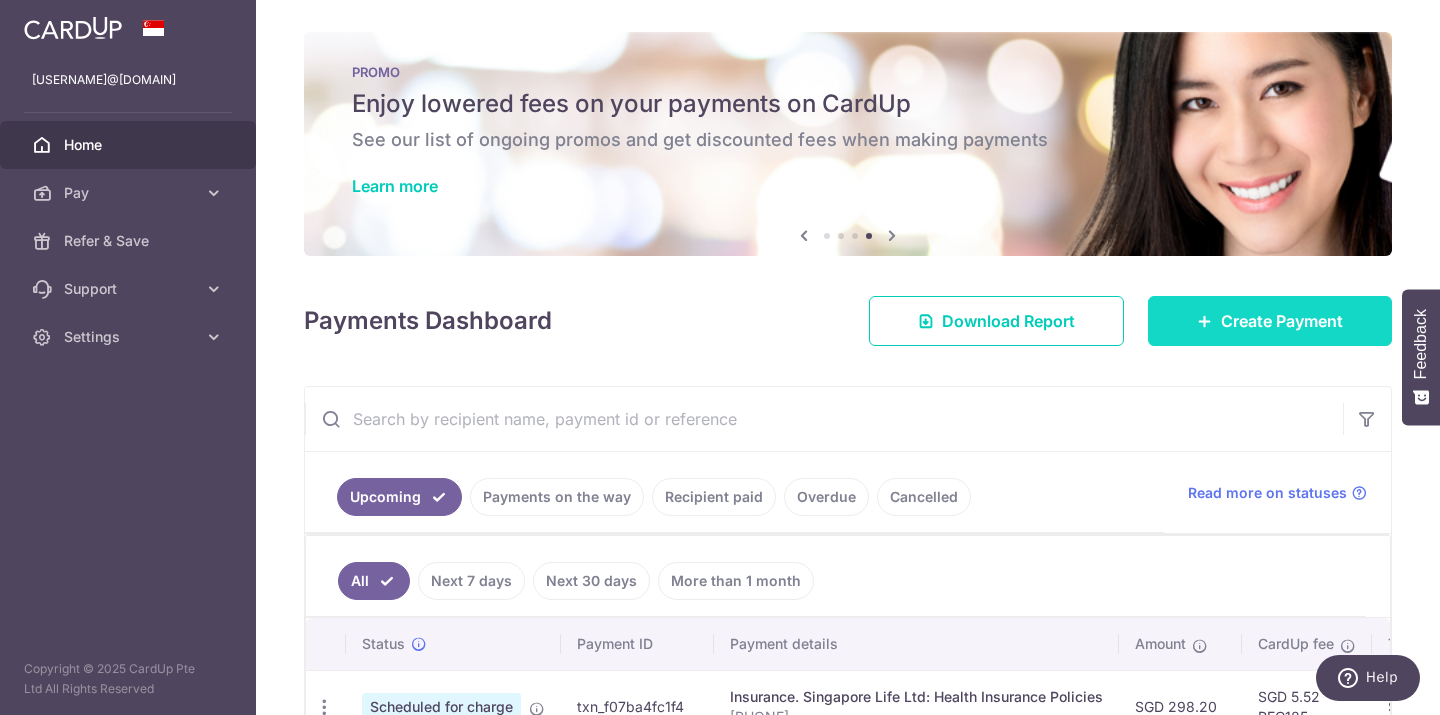 click on "Create Payment" at bounding box center (1282, 321) 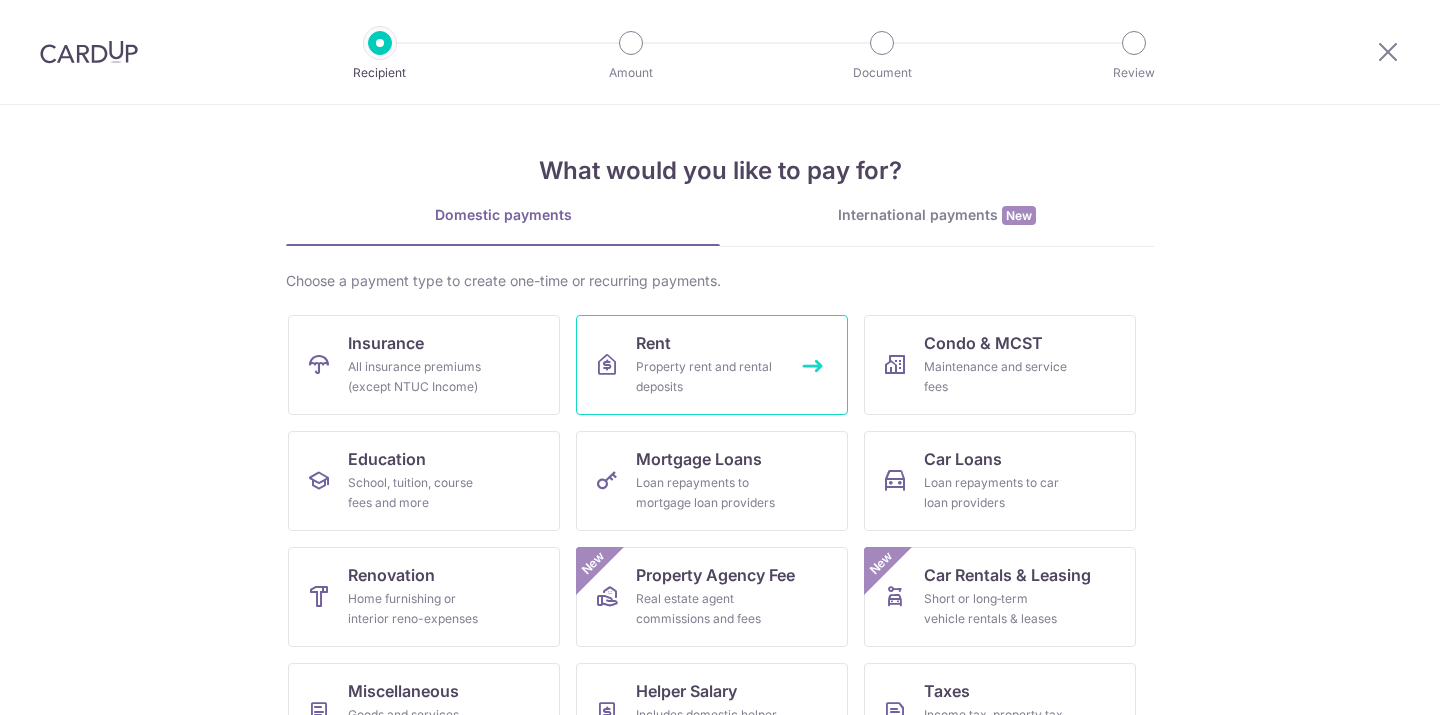 scroll, scrollTop: 0, scrollLeft: 0, axis: both 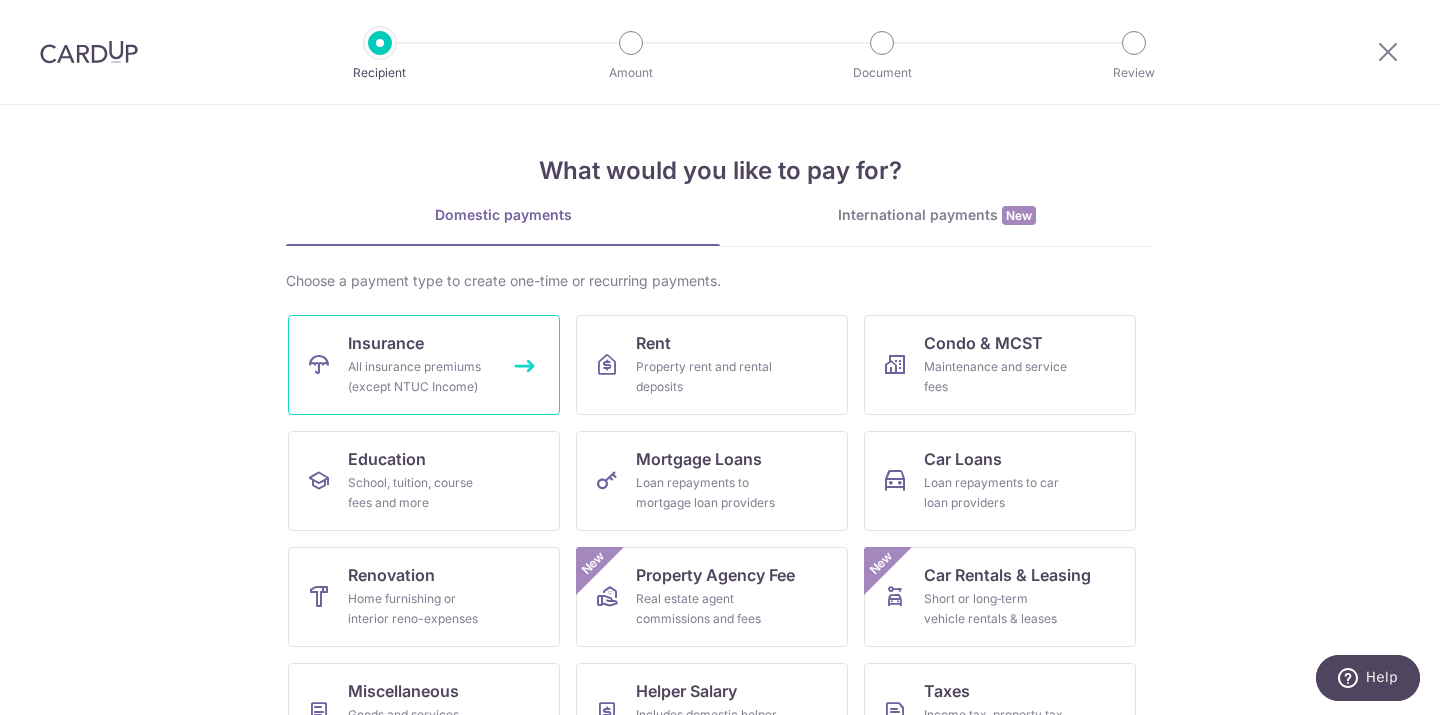 click on "All insurance premiums (except NTUC Income)" at bounding box center (420, 377) 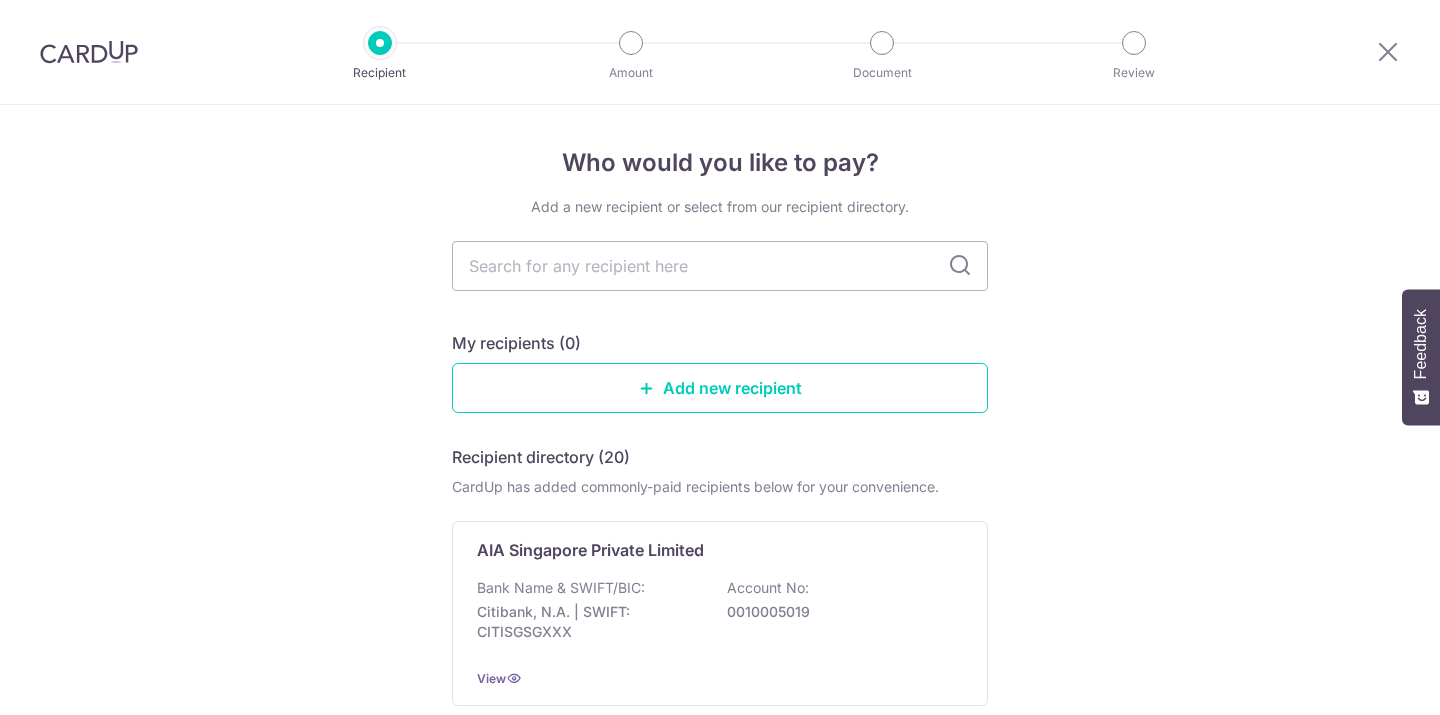 scroll, scrollTop: 0, scrollLeft: 0, axis: both 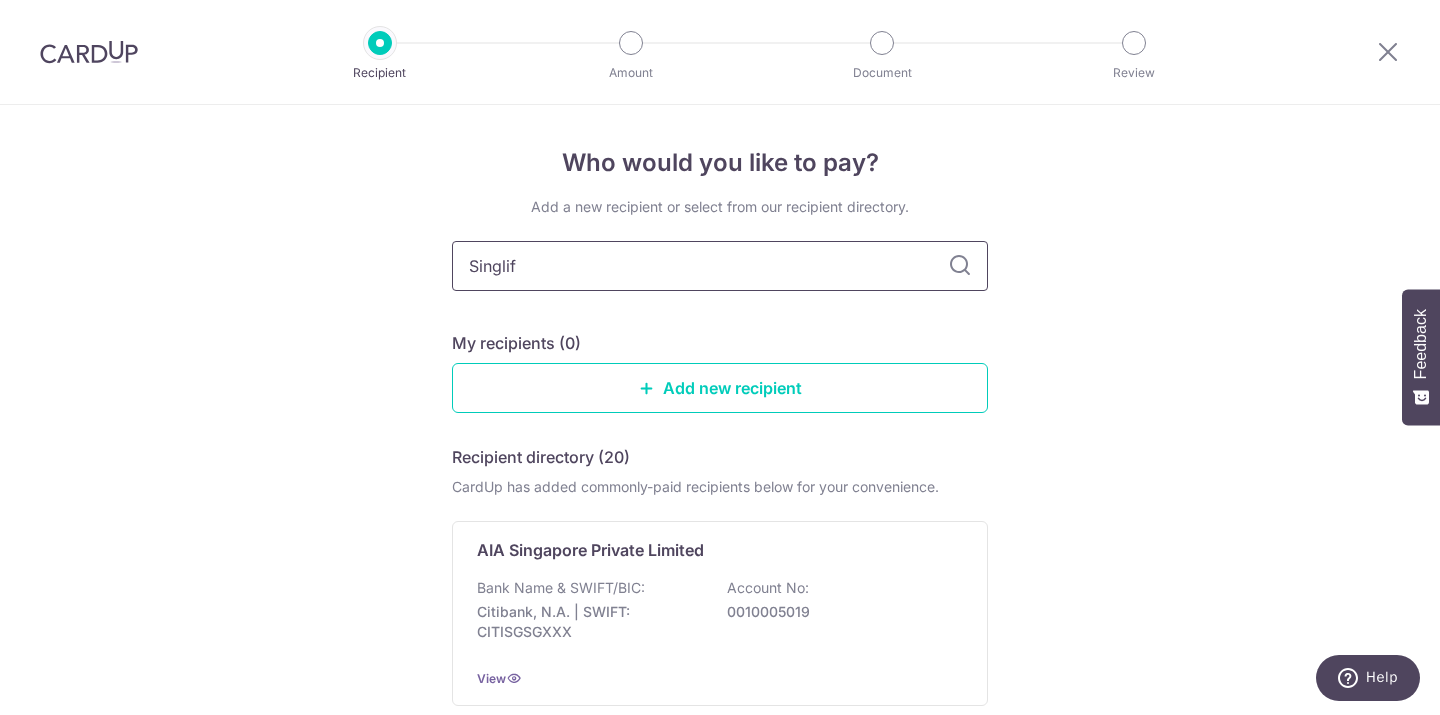 type on "Singlife" 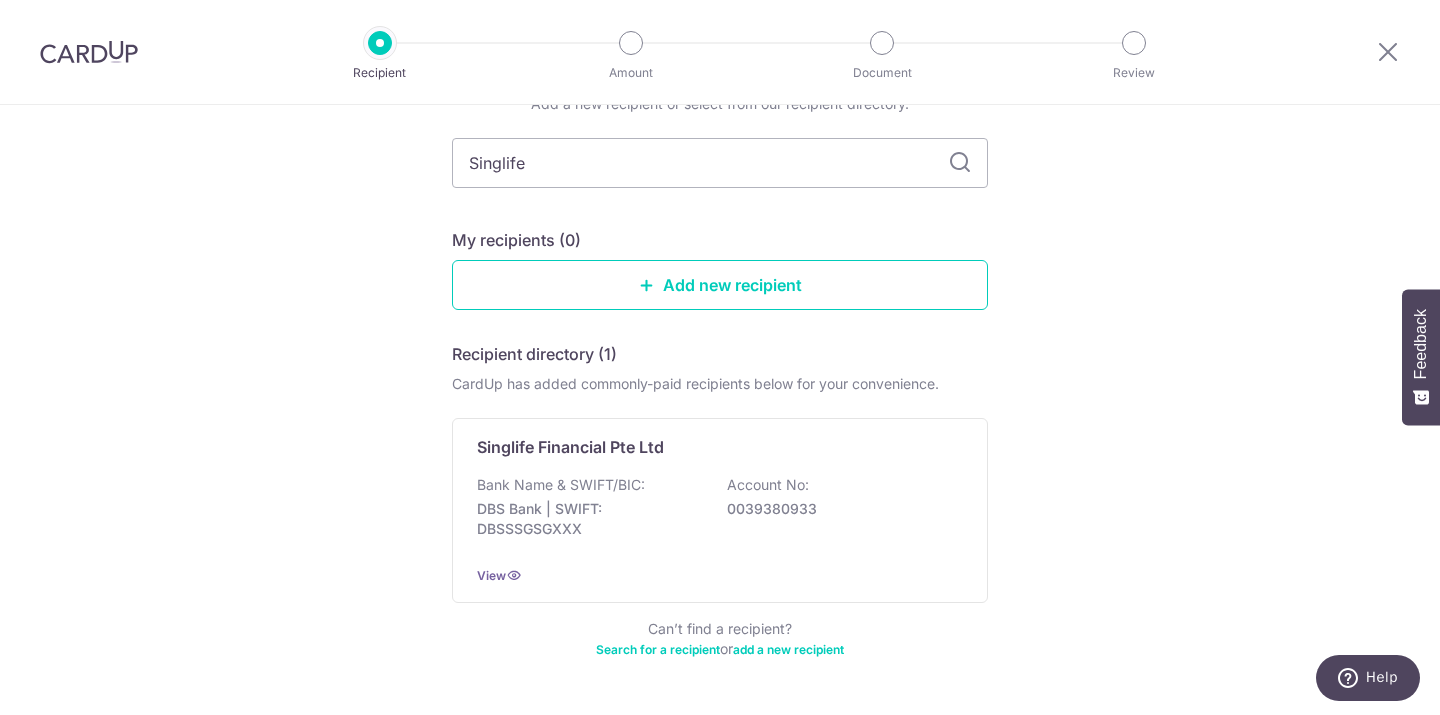 scroll, scrollTop: 91, scrollLeft: 0, axis: vertical 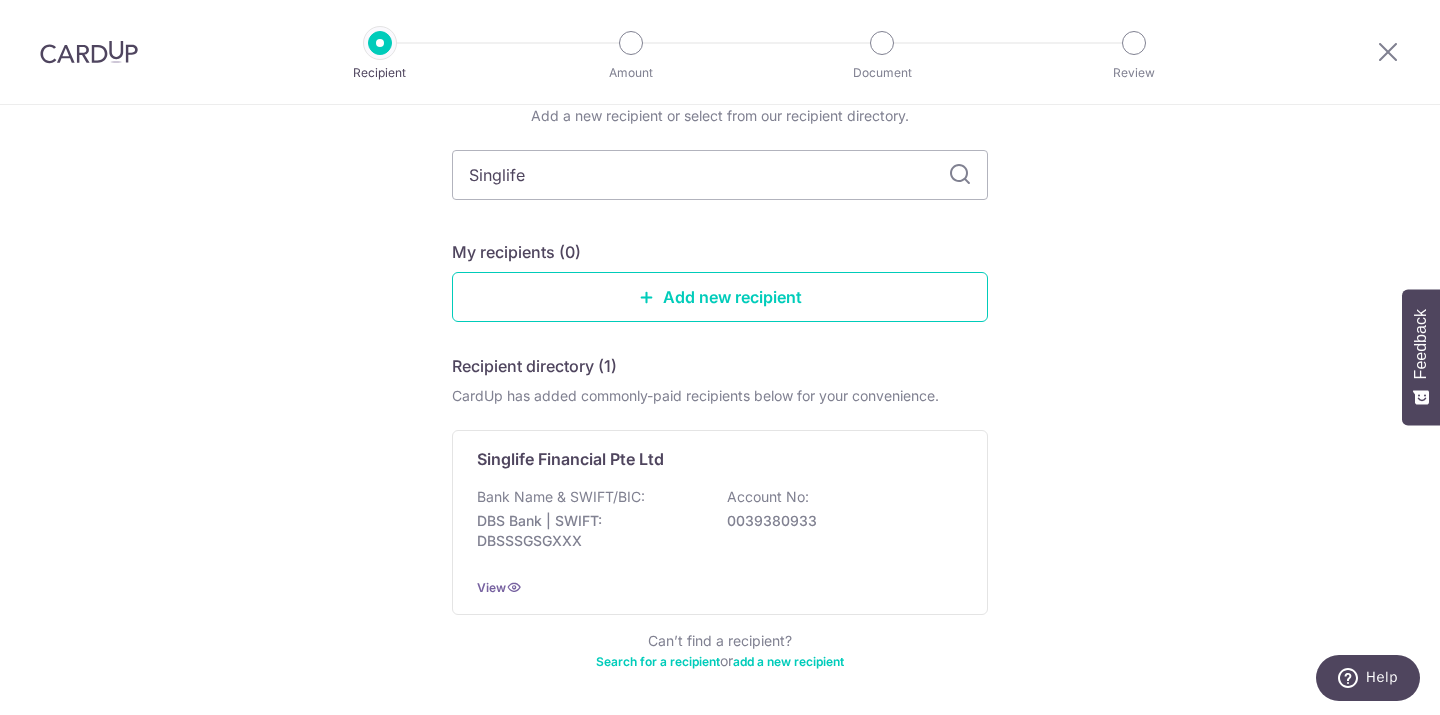drag, startPoint x: 312, startPoint y: 154, endPoint x: 267, endPoint y: 152, distance: 45.044422 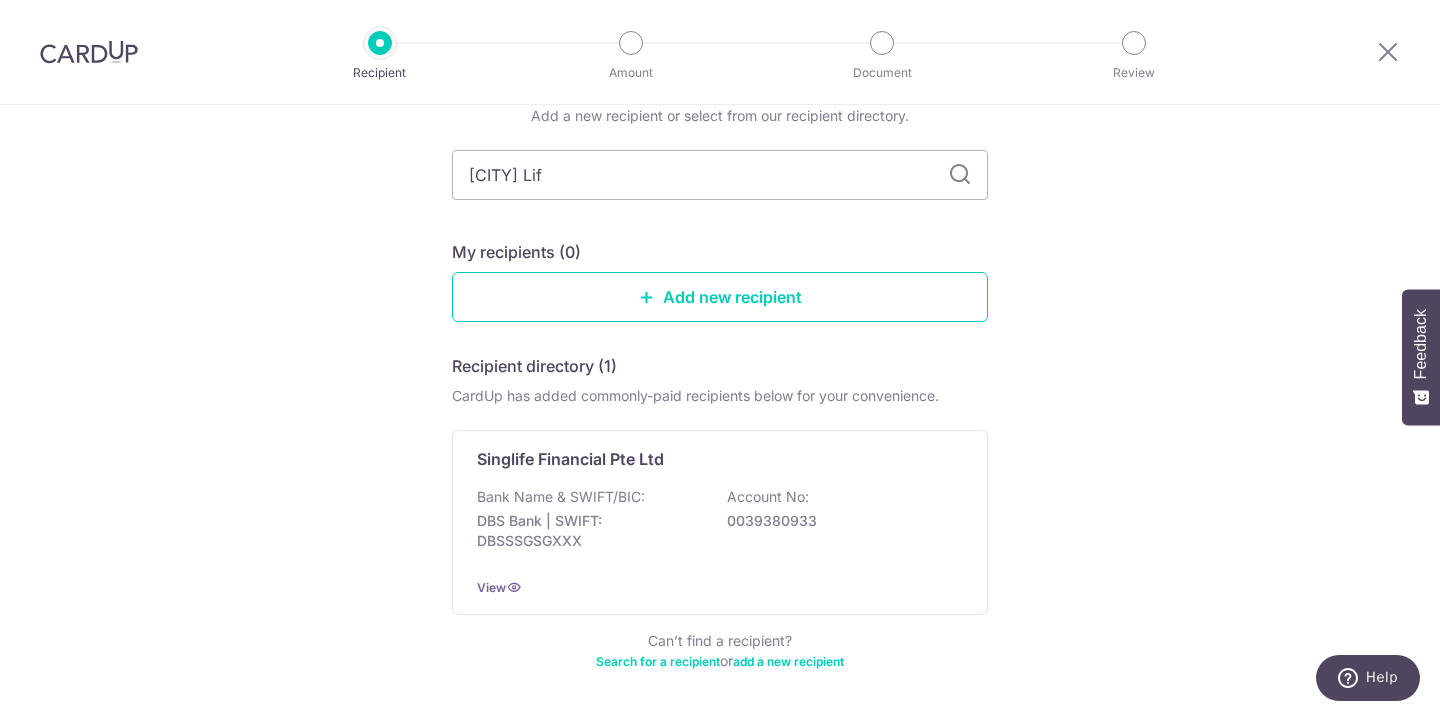 type on "Singapore Life" 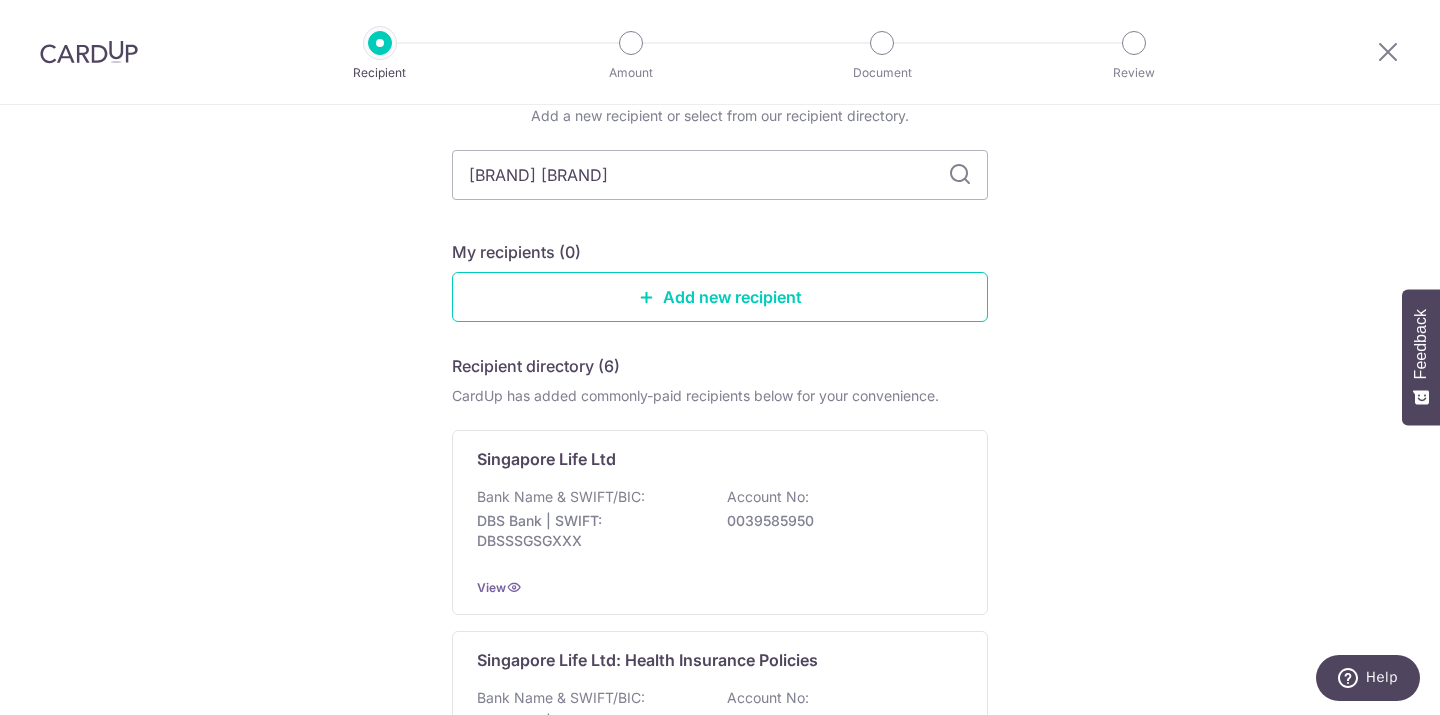 click on "Who would you like to pay?
Add a new recipient or select from our recipient directory.
Singapore Life
My recipients (0)
Add new recipient
Recipient directory (6)
CardUp has added commonly-paid recipients below for your convenience.
Singapore Life Ltd
Bank Name & SWIFT/BIC:
DBS Bank | SWIFT: DBSSSGSGXXX
Account No:
0039585950
View
Singapore Life Ltd: Health Insurance Policies
Bank Name & SWIFT/BIC:
DBS Bank | SWIFT: DBSSSGSGXXX
Account No:" at bounding box center (720, 904) 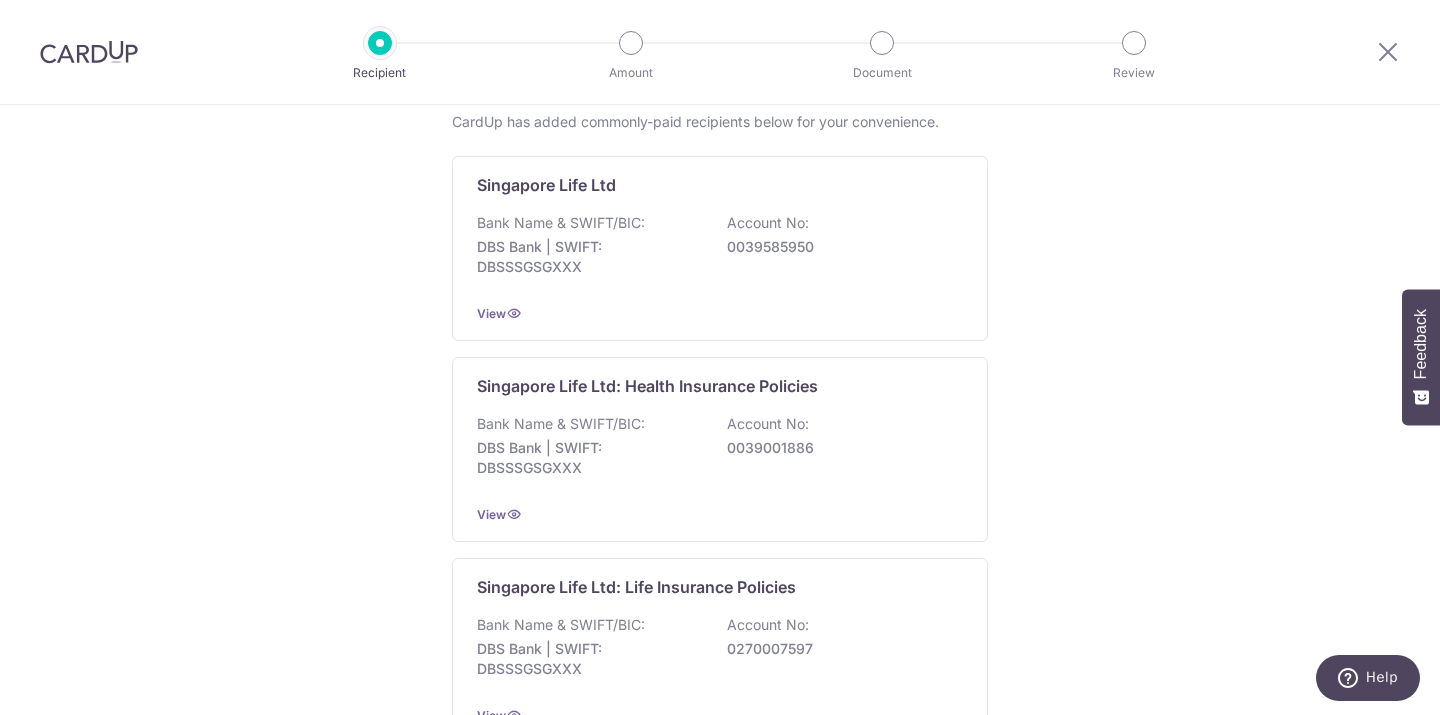 scroll, scrollTop: 385, scrollLeft: 0, axis: vertical 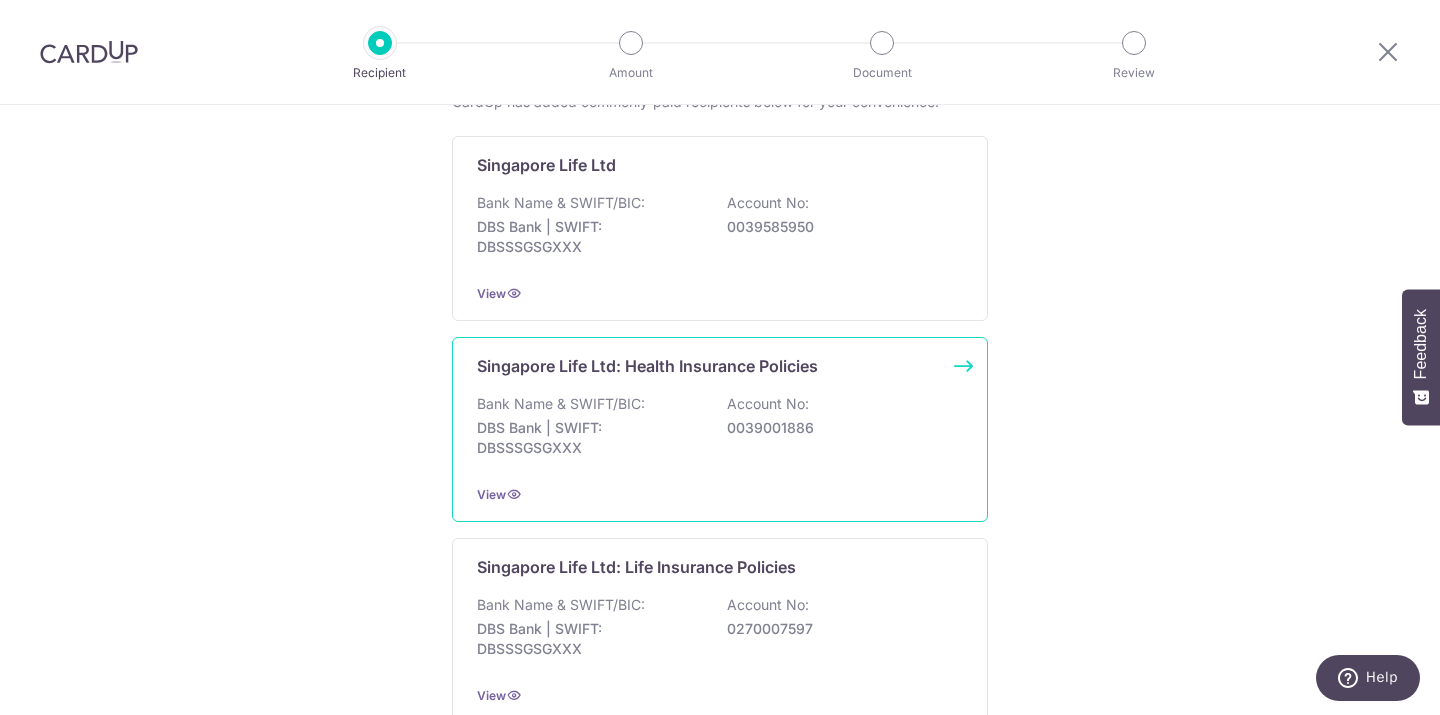 click on "0039001886" at bounding box center [839, 428] 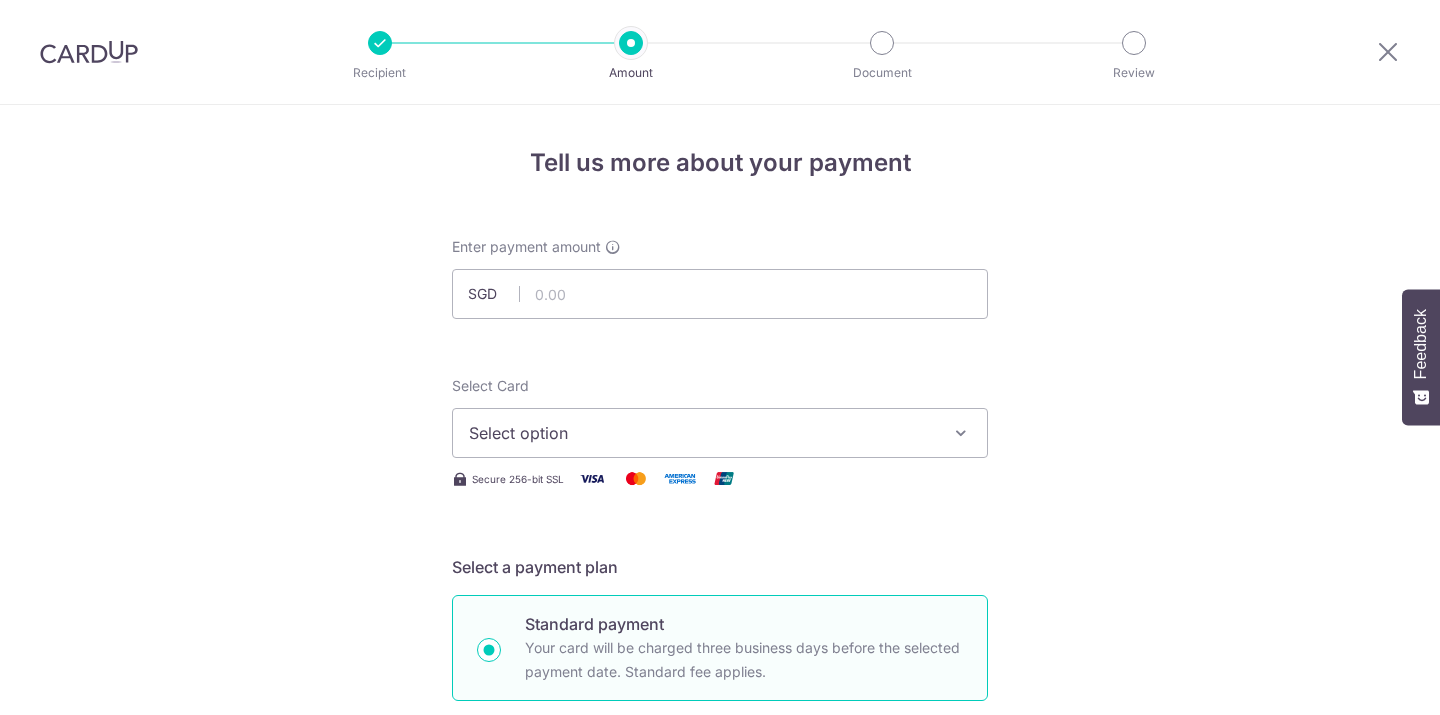 scroll, scrollTop: 0, scrollLeft: 0, axis: both 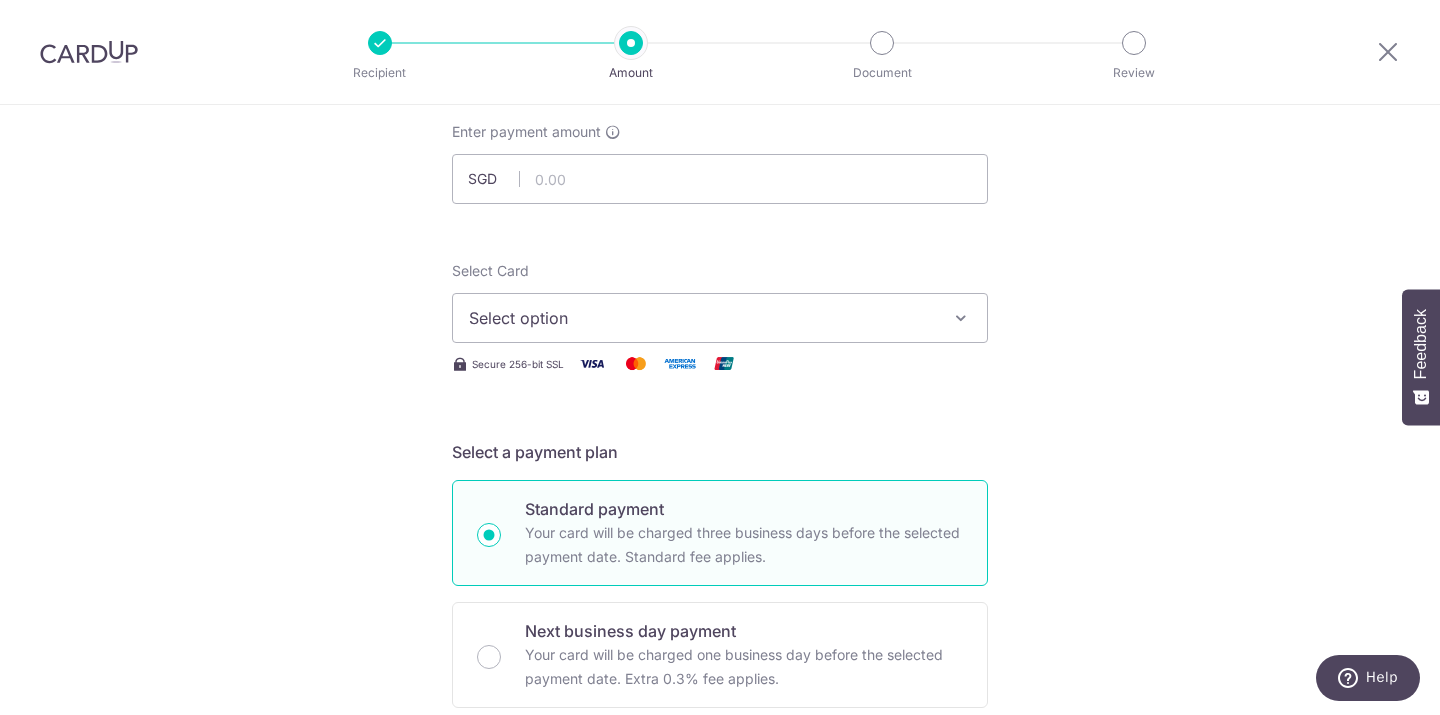 click on "Select option" at bounding box center [720, 318] 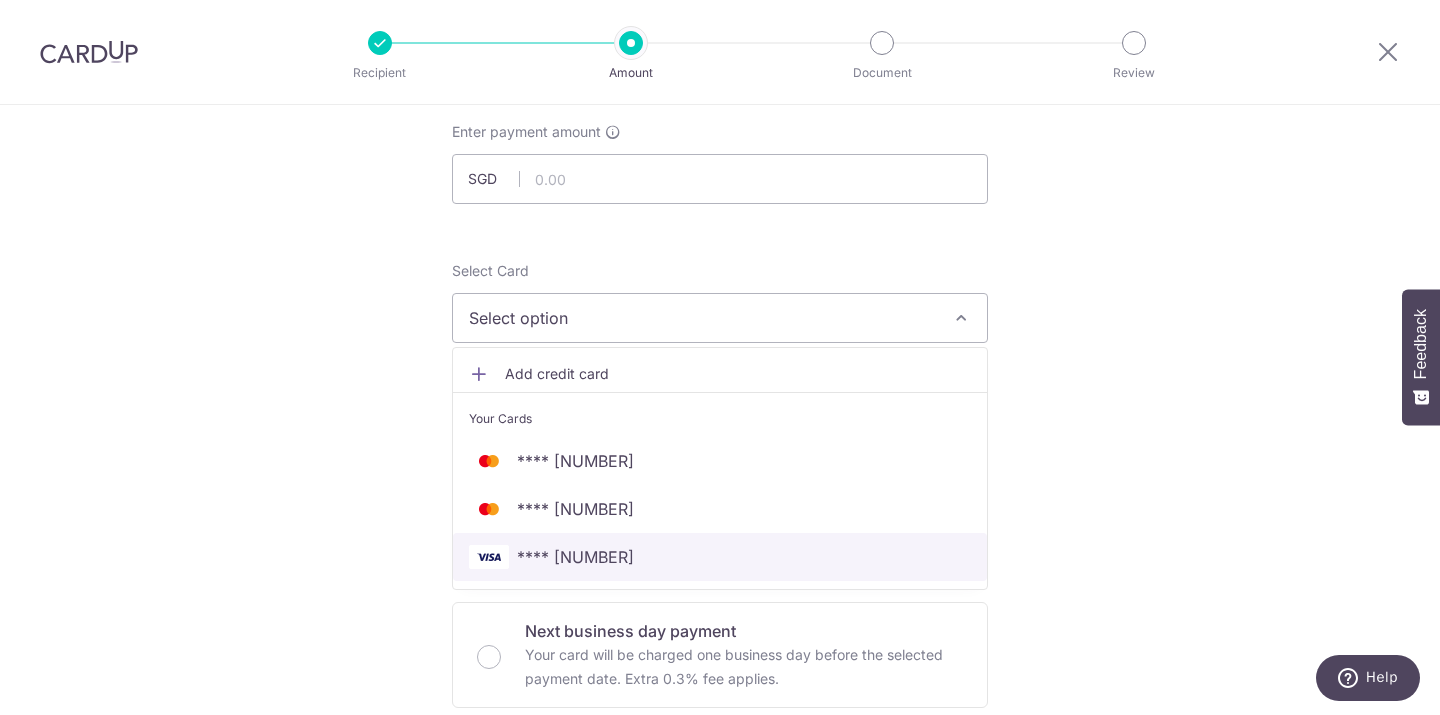 click on "**** [LAST_FOUR]" at bounding box center [720, 557] 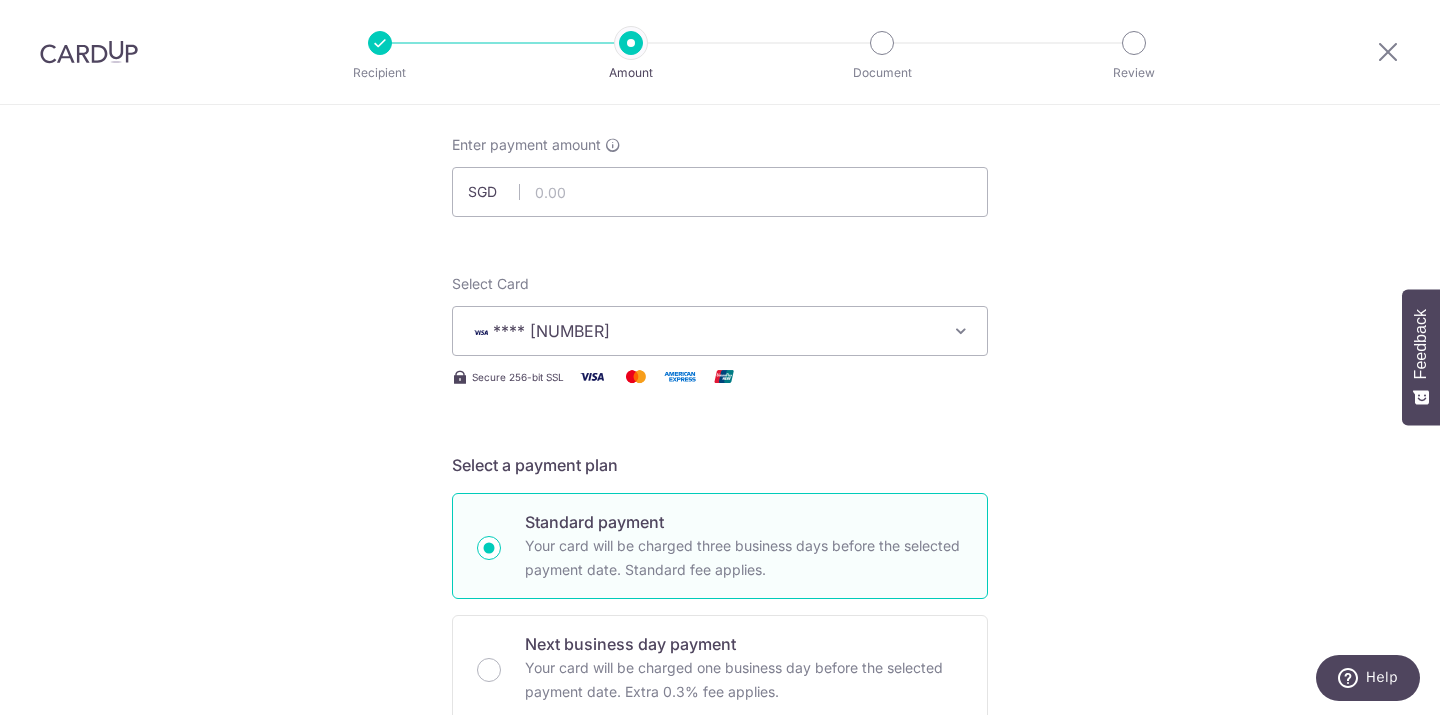 scroll, scrollTop: 100, scrollLeft: 0, axis: vertical 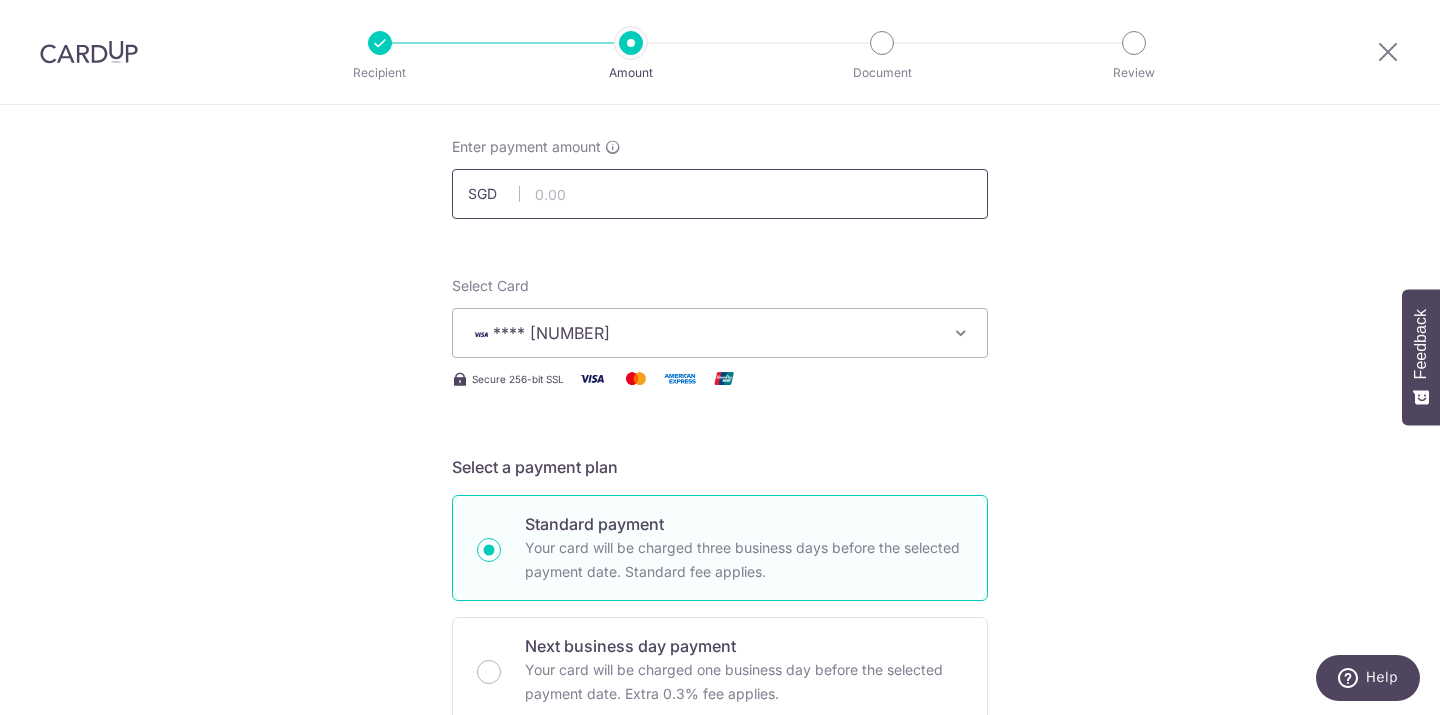 click at bounding box center [720, 194] 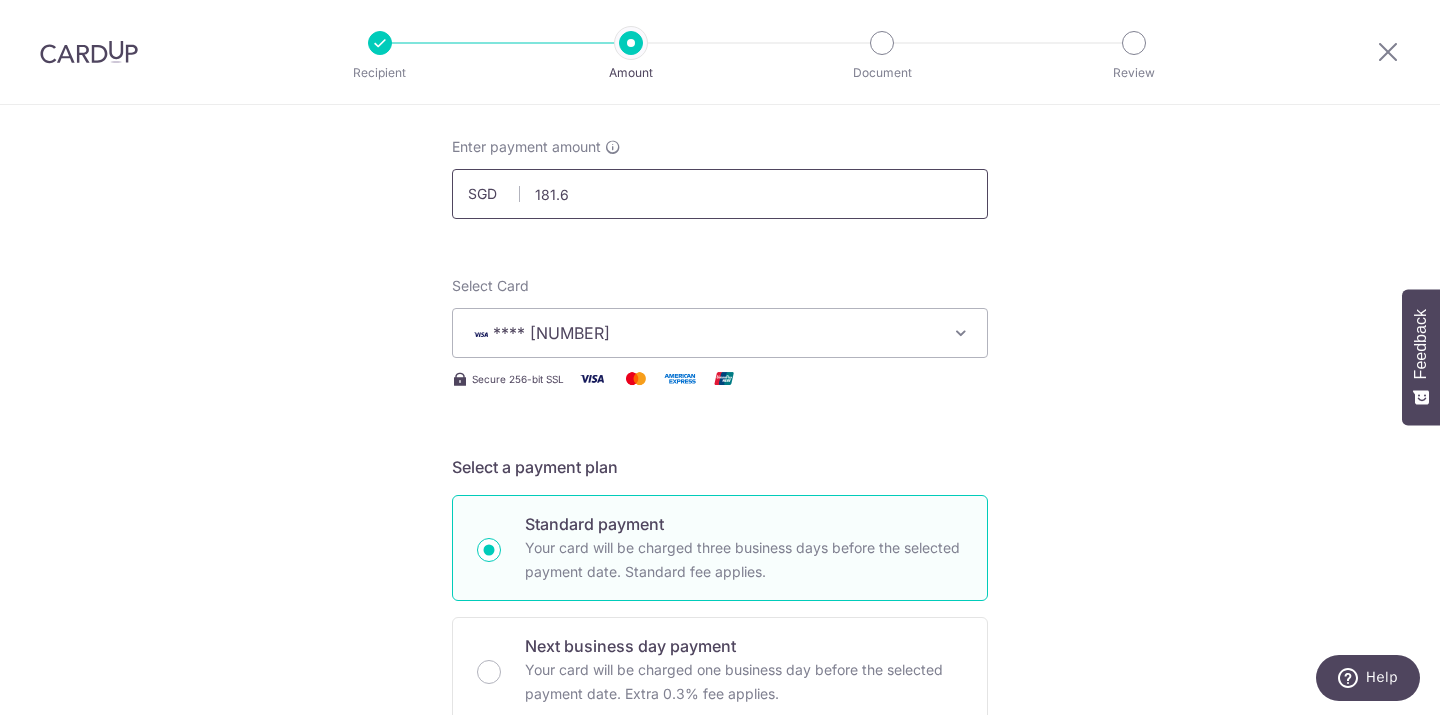 type on "181.67" 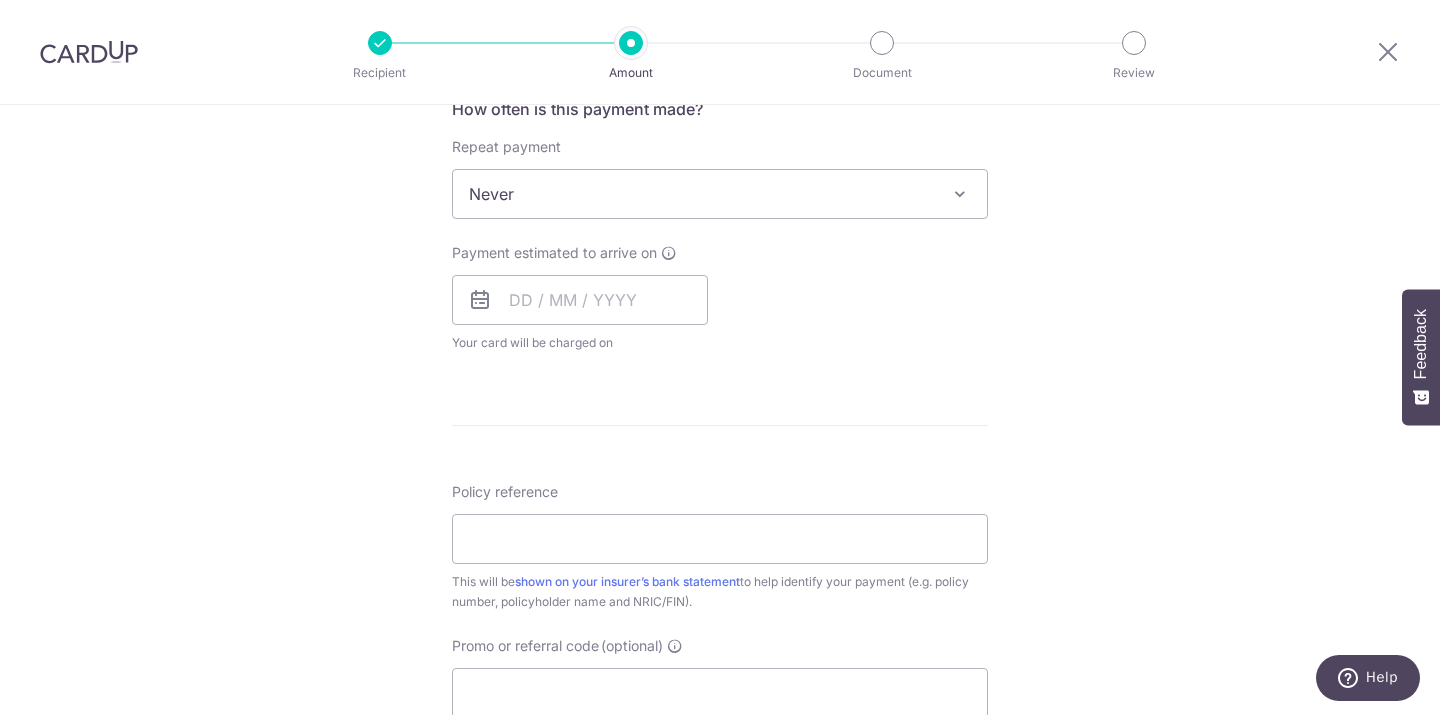 scroll, scrollTop: 797, scrollLeft: 0, axis: vertical 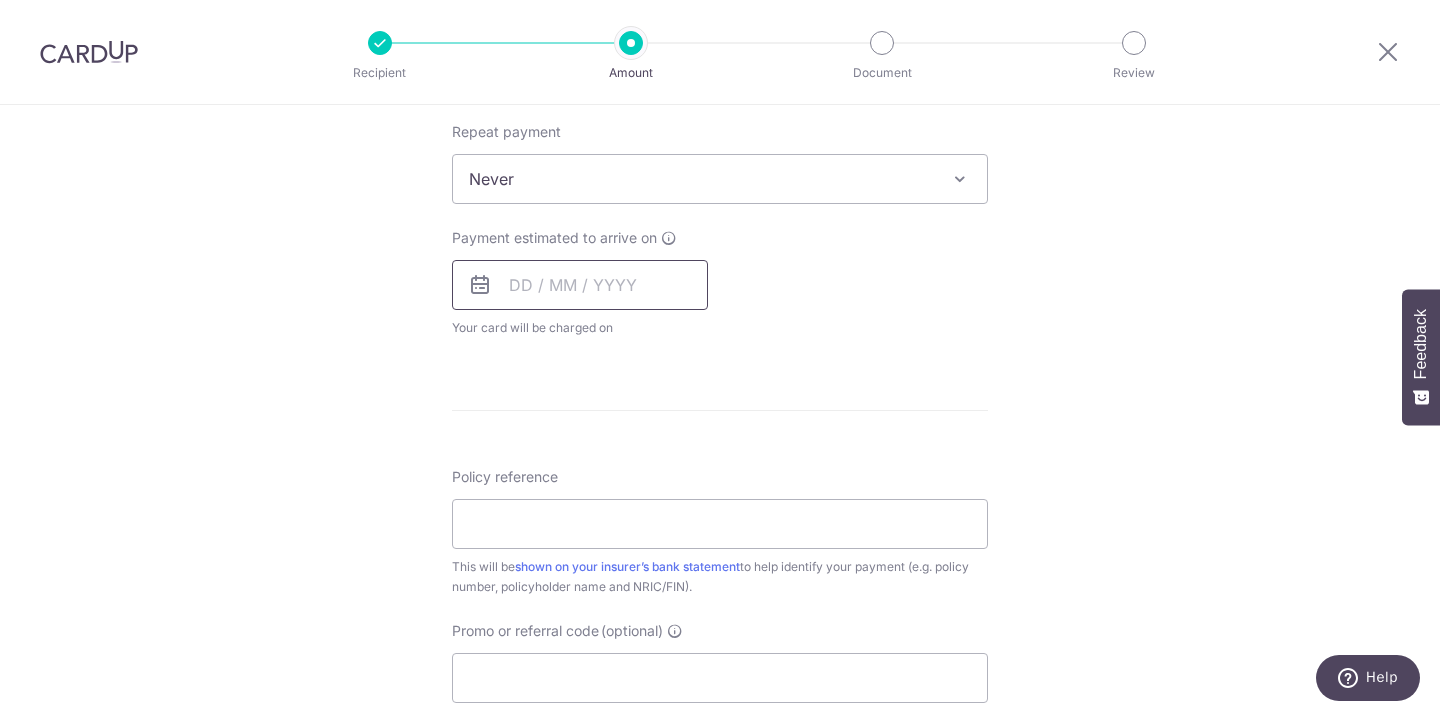 click at bounding box center [580, 285] 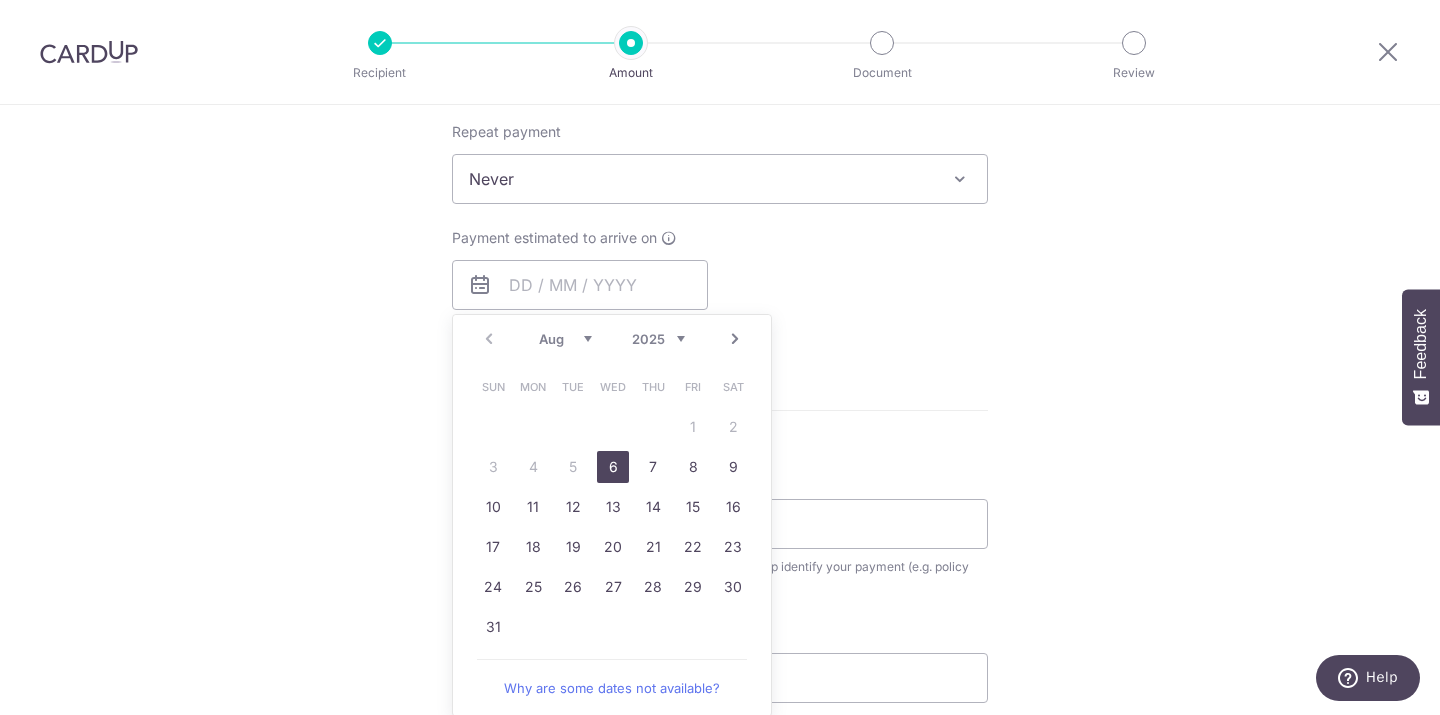 click on "6" at bounding box center (613, 467) 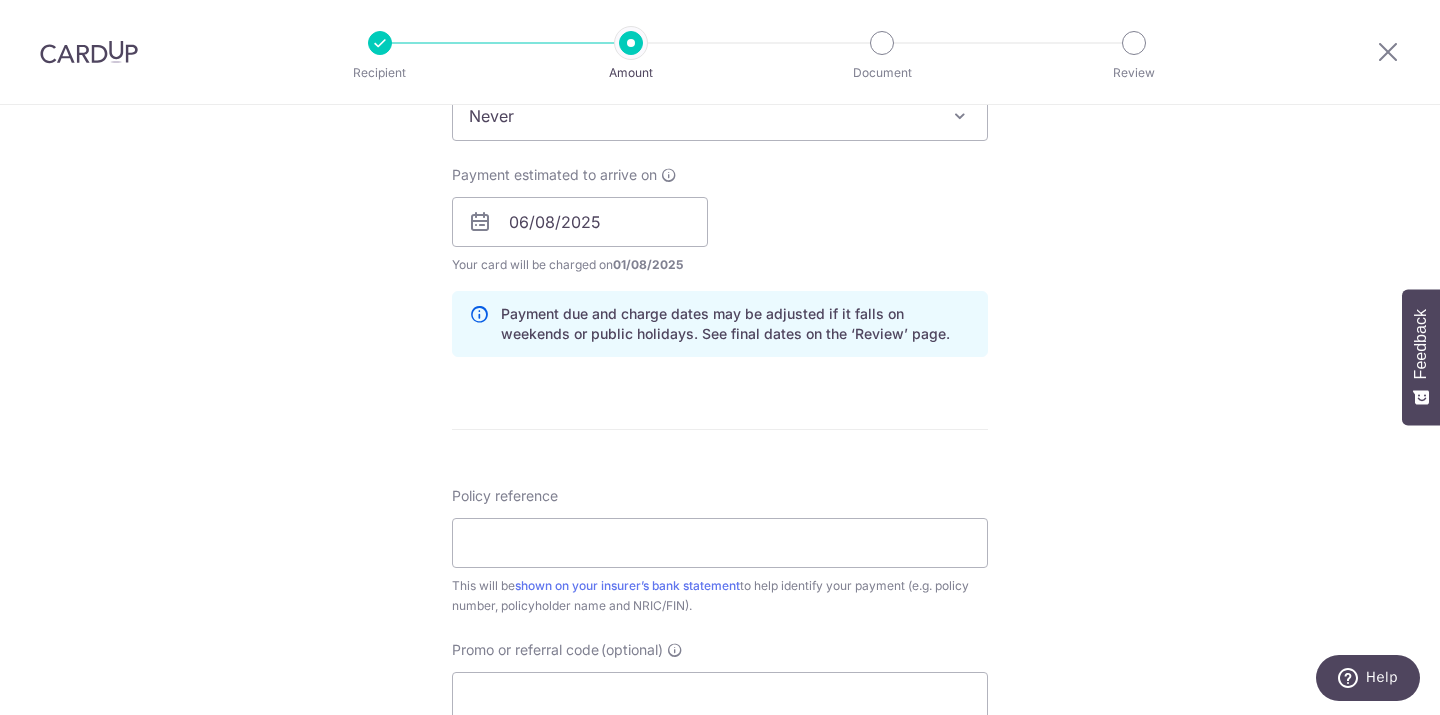 scroll, scrollTop: 915, scrollLeft: 0, axis: vertical 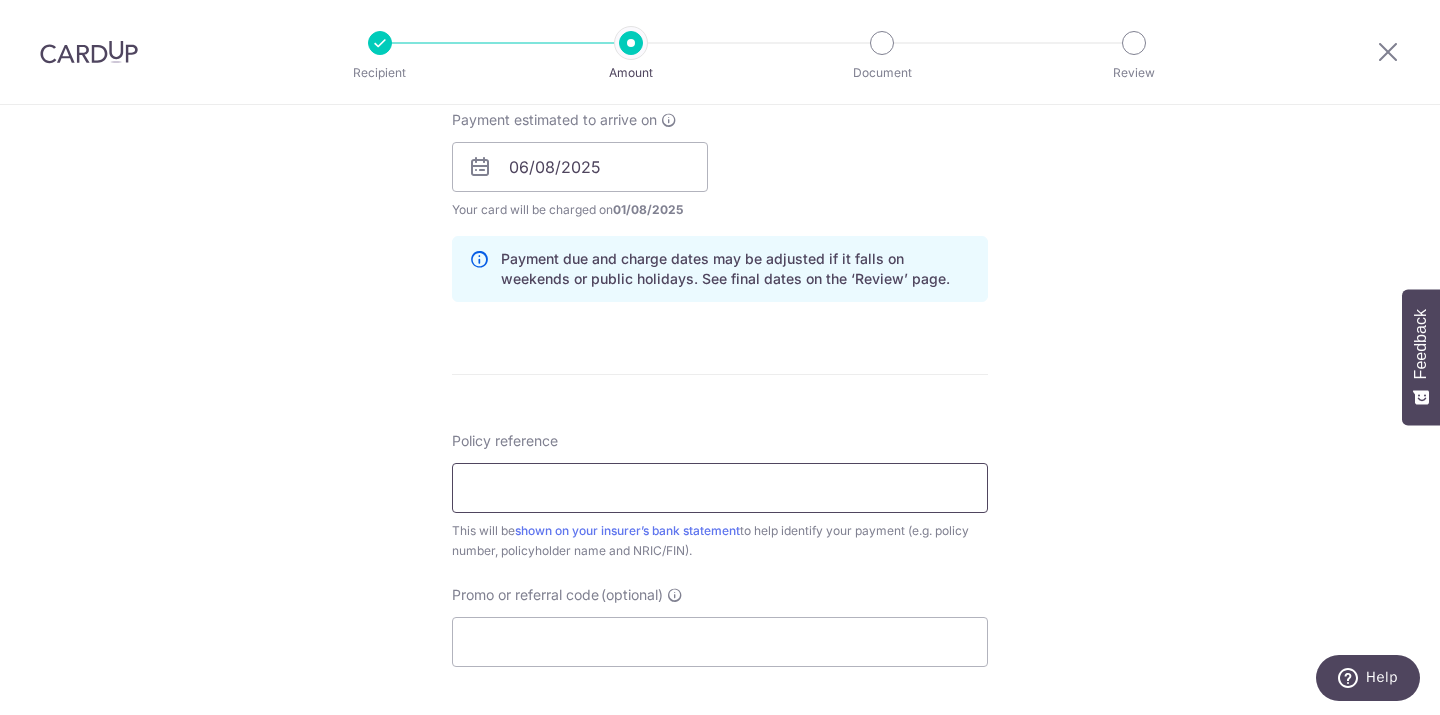 click on "Policy reference" at bounding box center [720, 488] 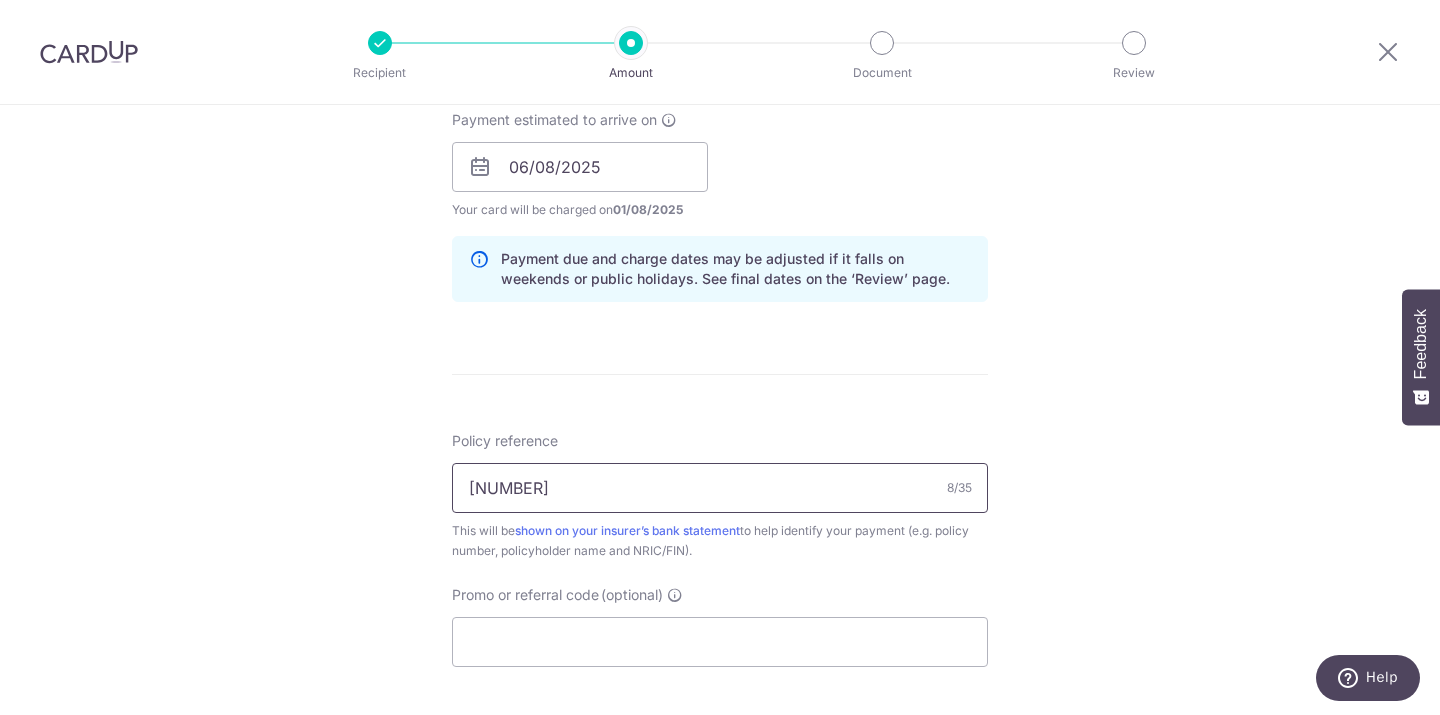 type on "30842557" 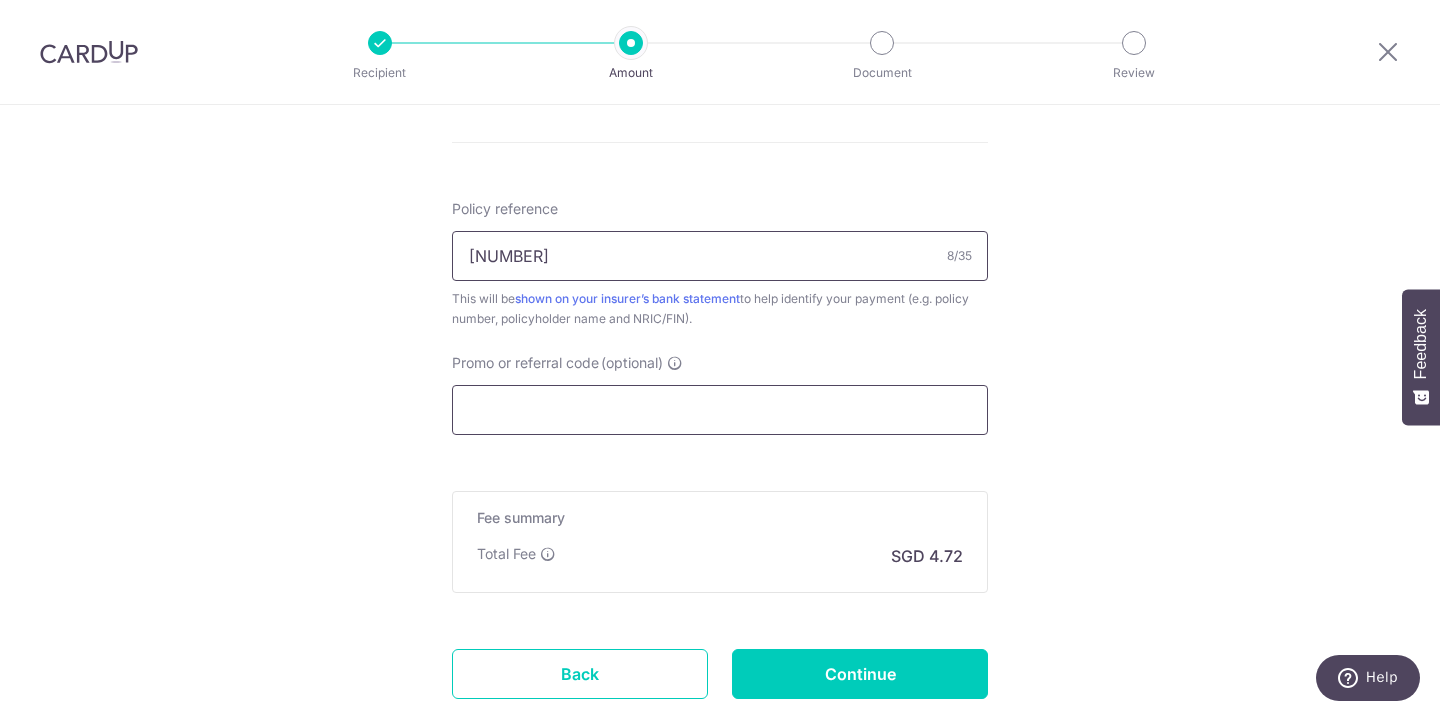 scroll, scrollTop: 1192, scrollLeft: 0, axis: vertical 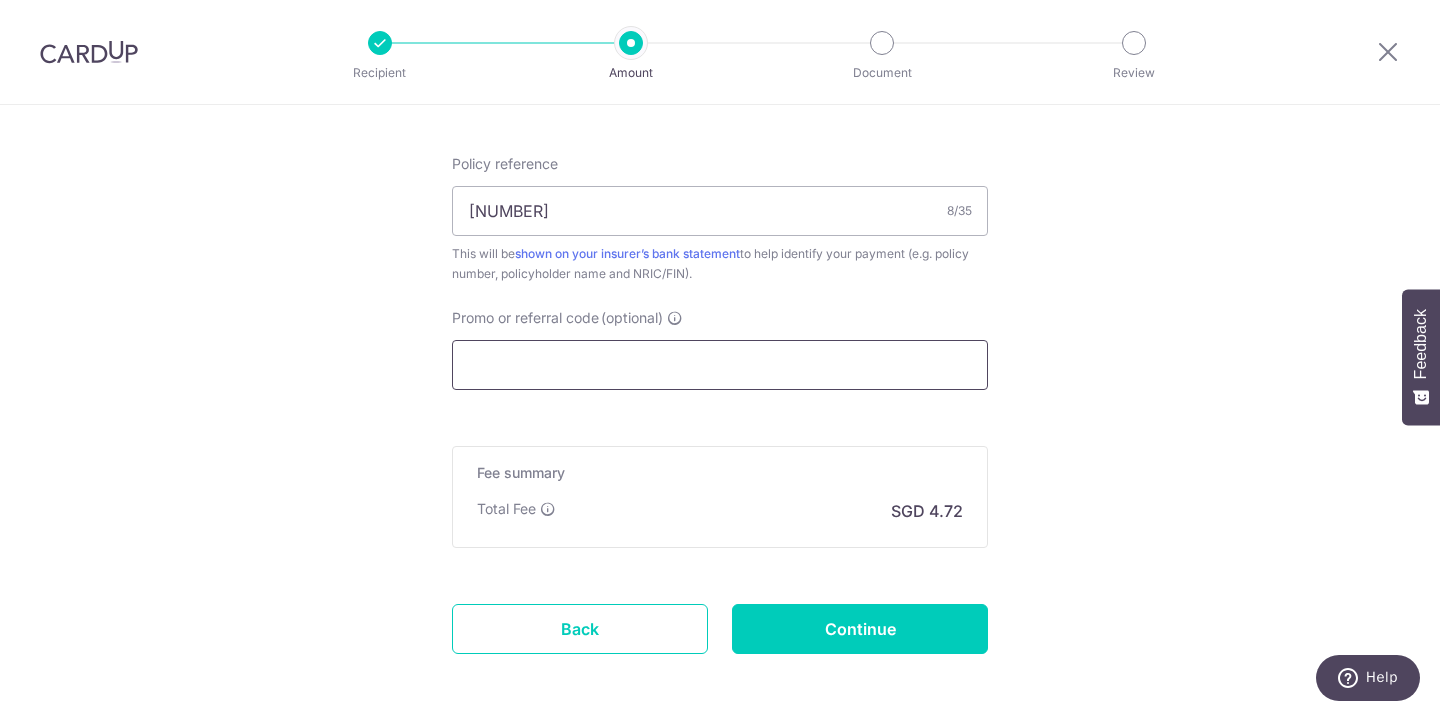 click on "Promo or referral code
(optional)" at bounding box center [720, 365] 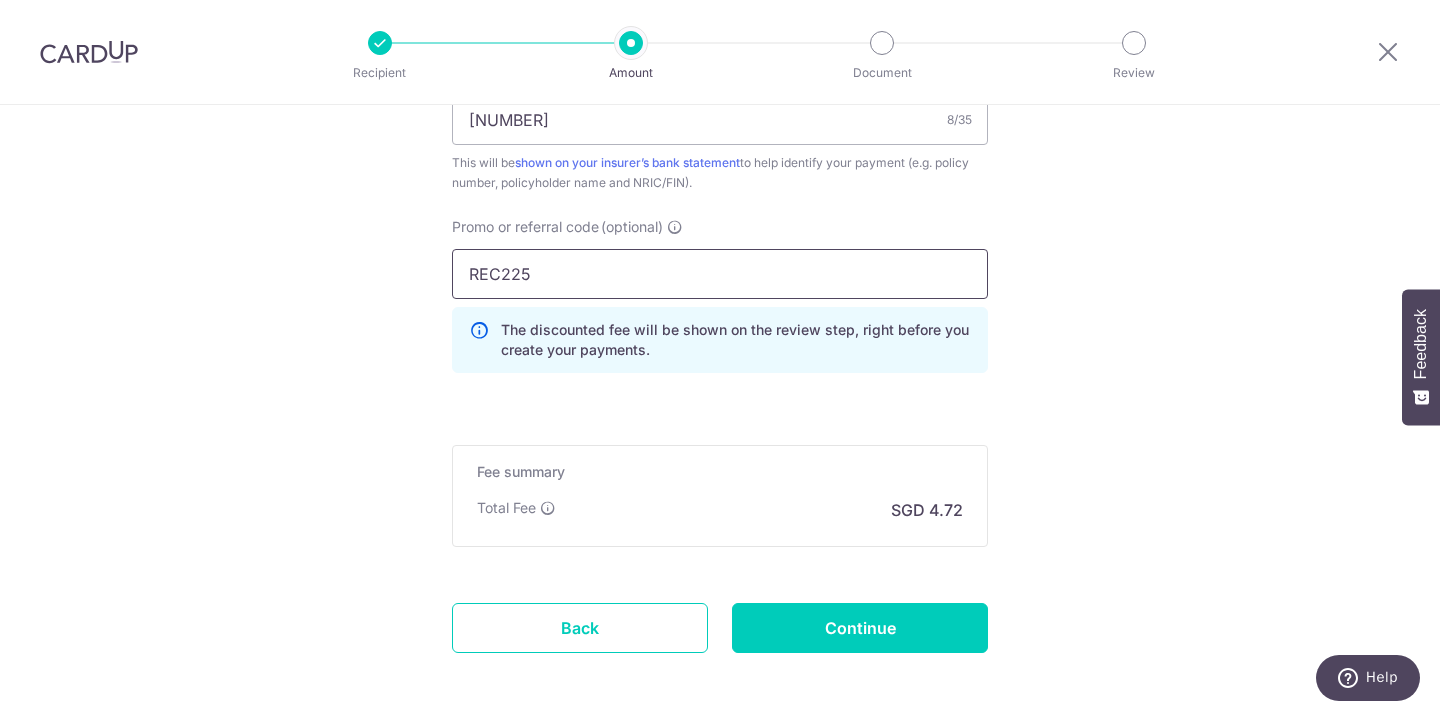 scroll, scrollTop: 1352, scrollLeft: 0, axis: vertical 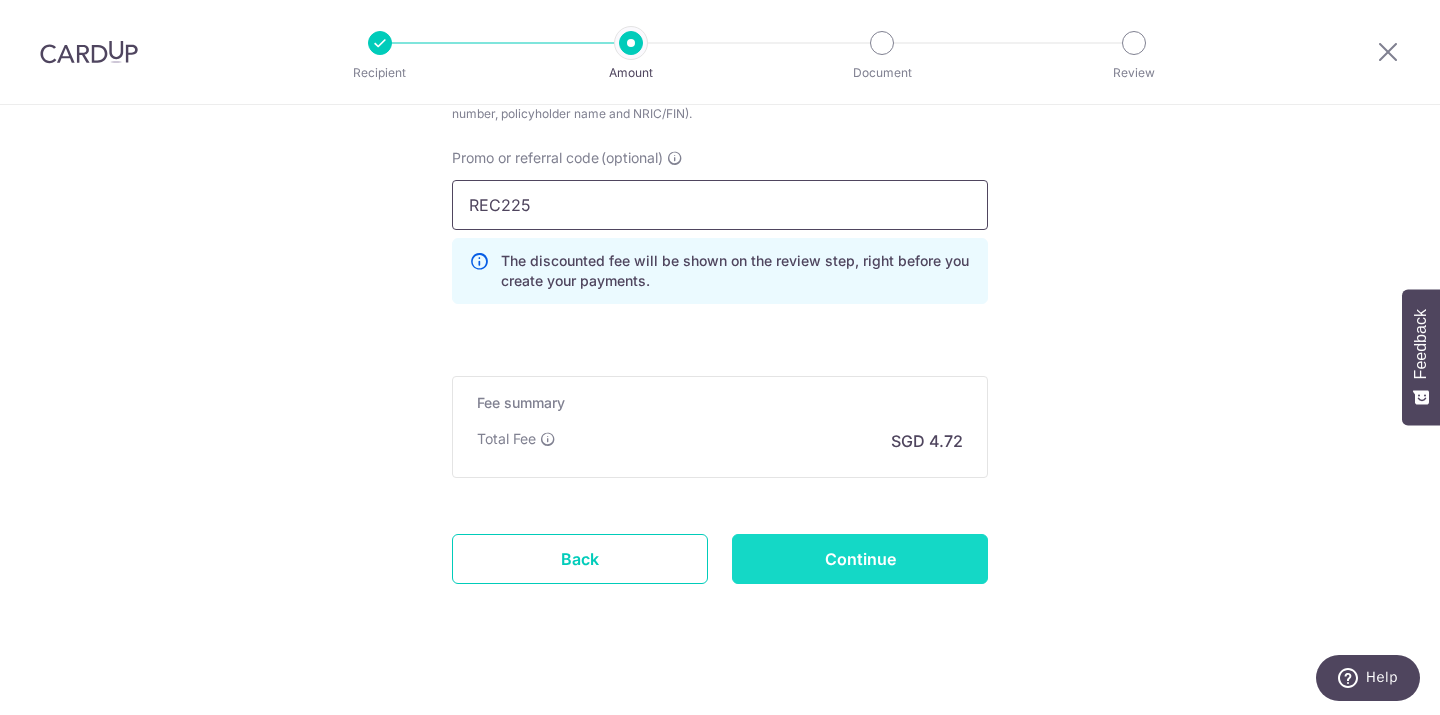 type on "REC225" 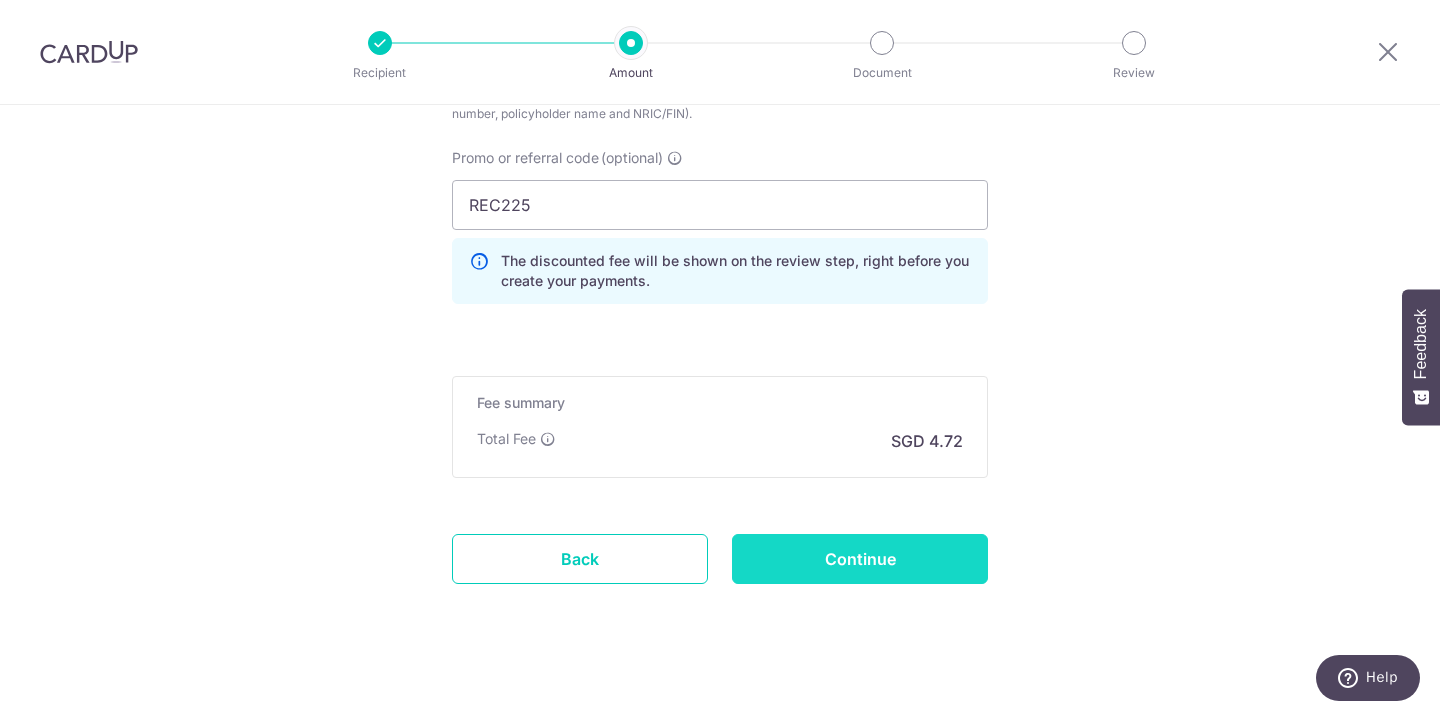 click on "Continue" at bounding box center [860, 559] 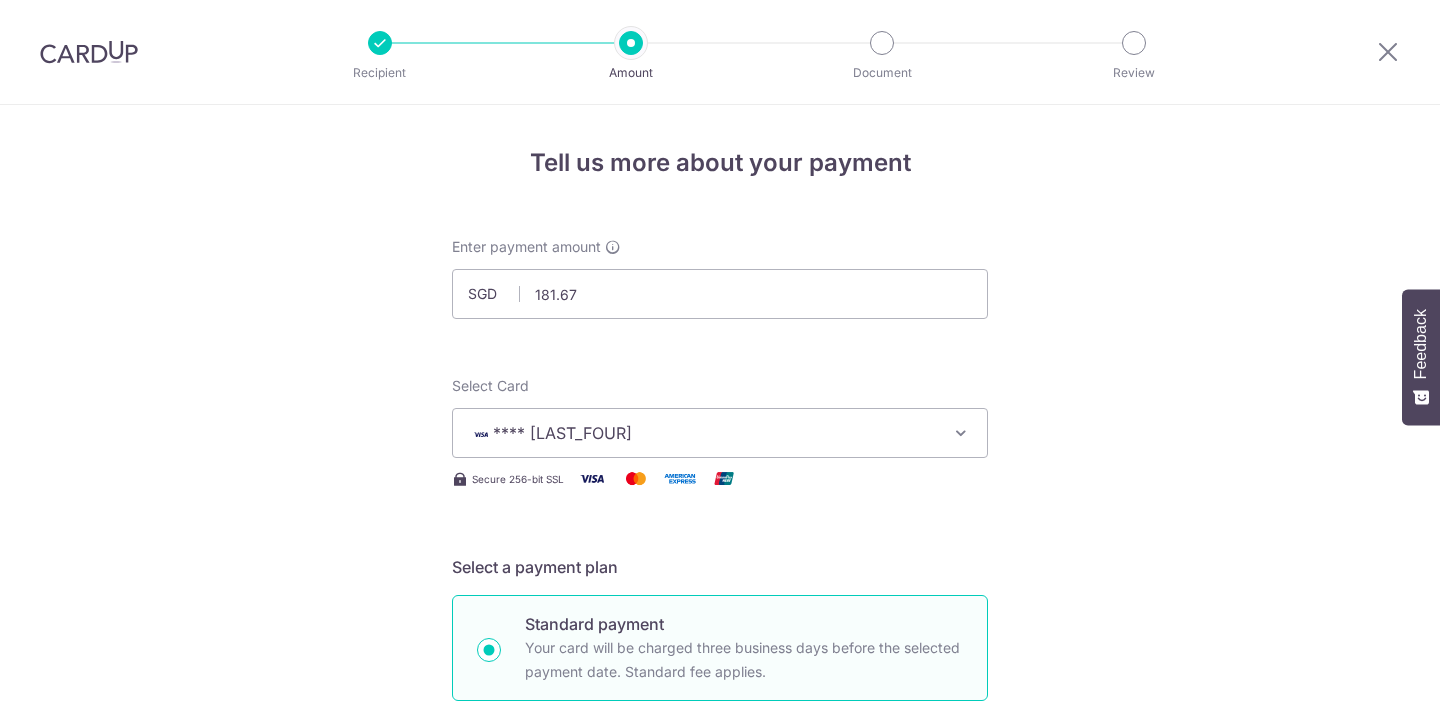 scroll, scrollTop: 0, scrollLeft: 0, axis: both 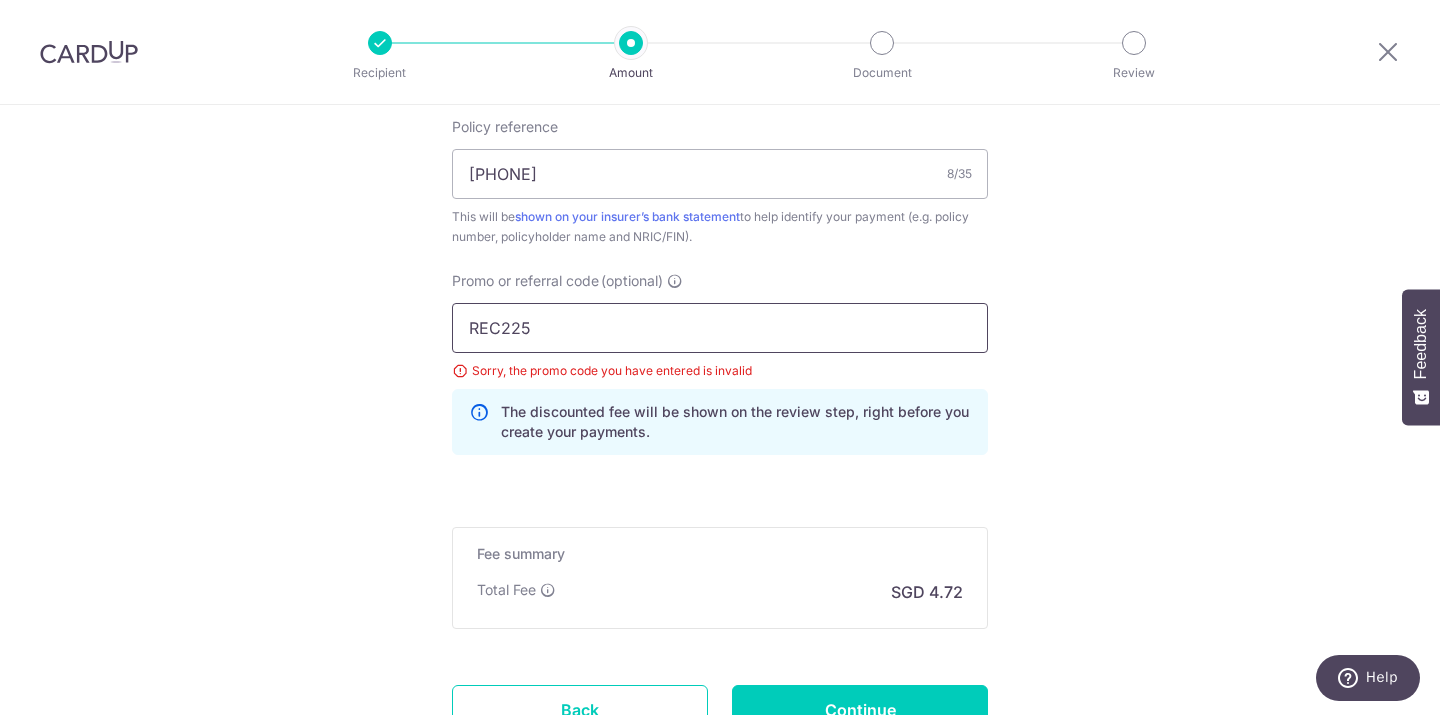click on "REC225" at bounding box center [720, 328] 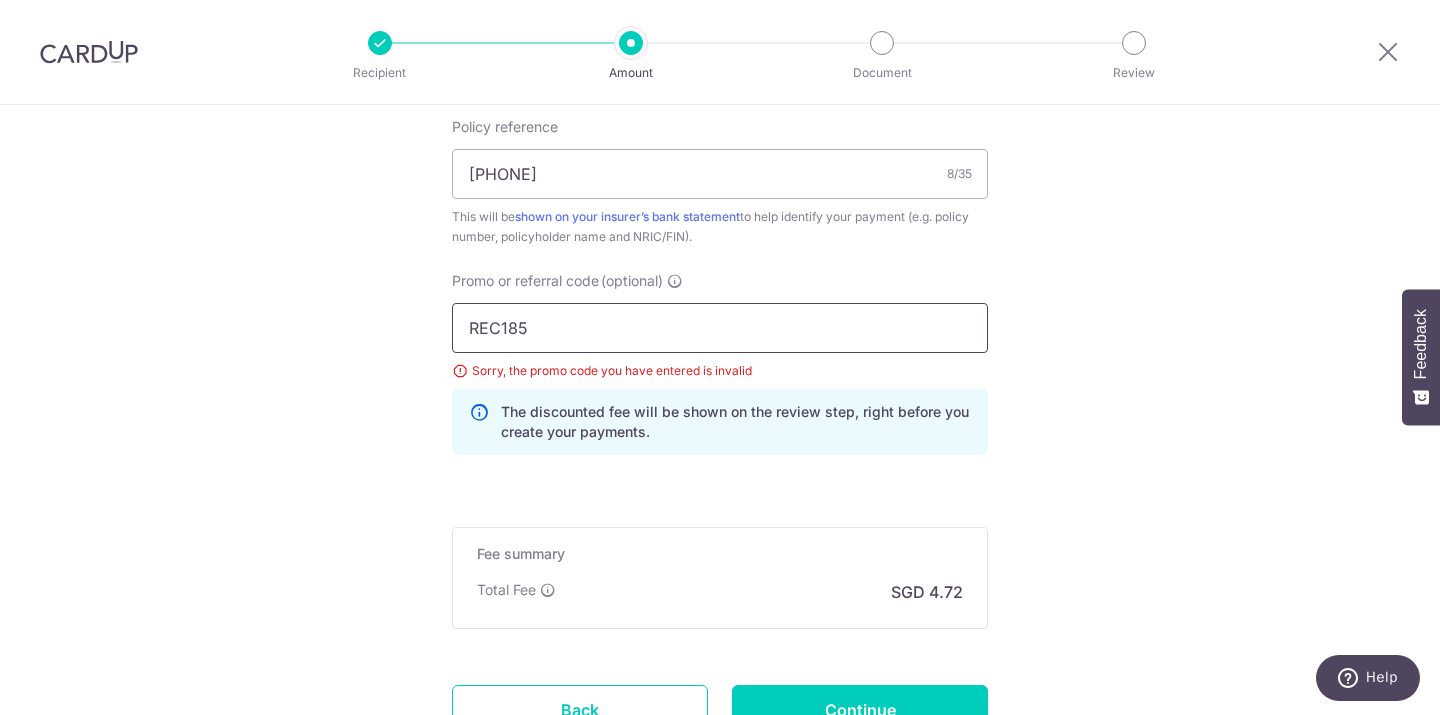 type on "REC185" 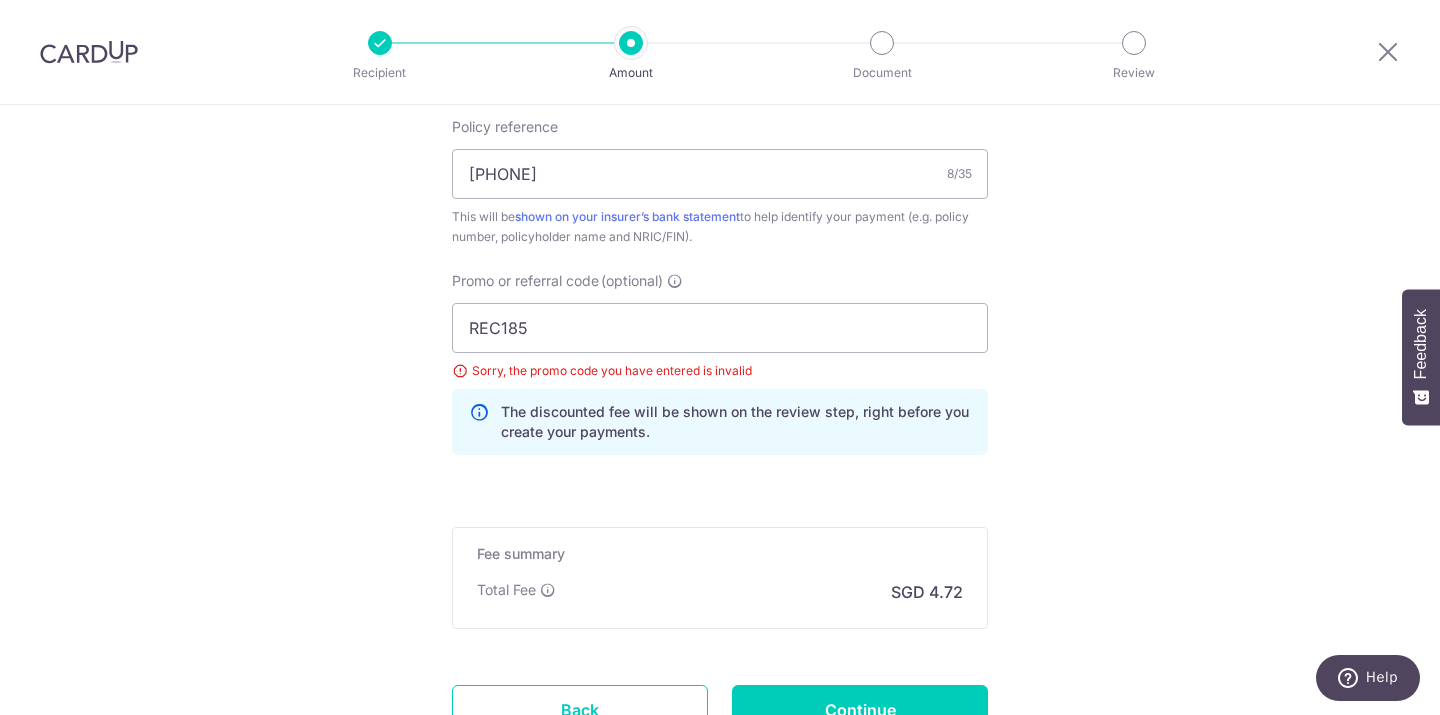 click on "Tell us more about your payment
SGD
181.67
181.67
Select Card
**** 4614
Add credit card
Your Cards
**** 0095
**** 3235
**** 4614
Secure 256-bit SSL
Text
New card details
Card" at bounding box center (720, -120) 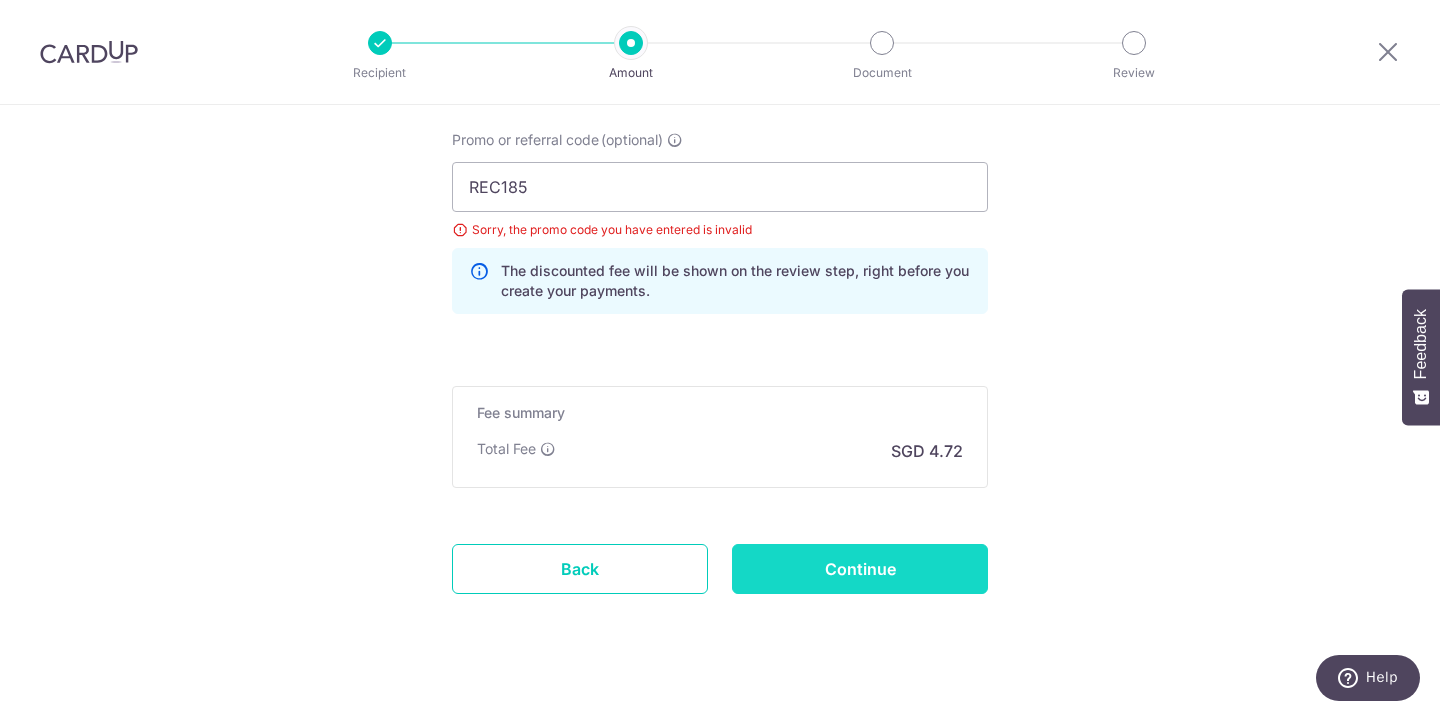 scroll, scrollTop: 1379, scrollLeft: 0, axis: vertical 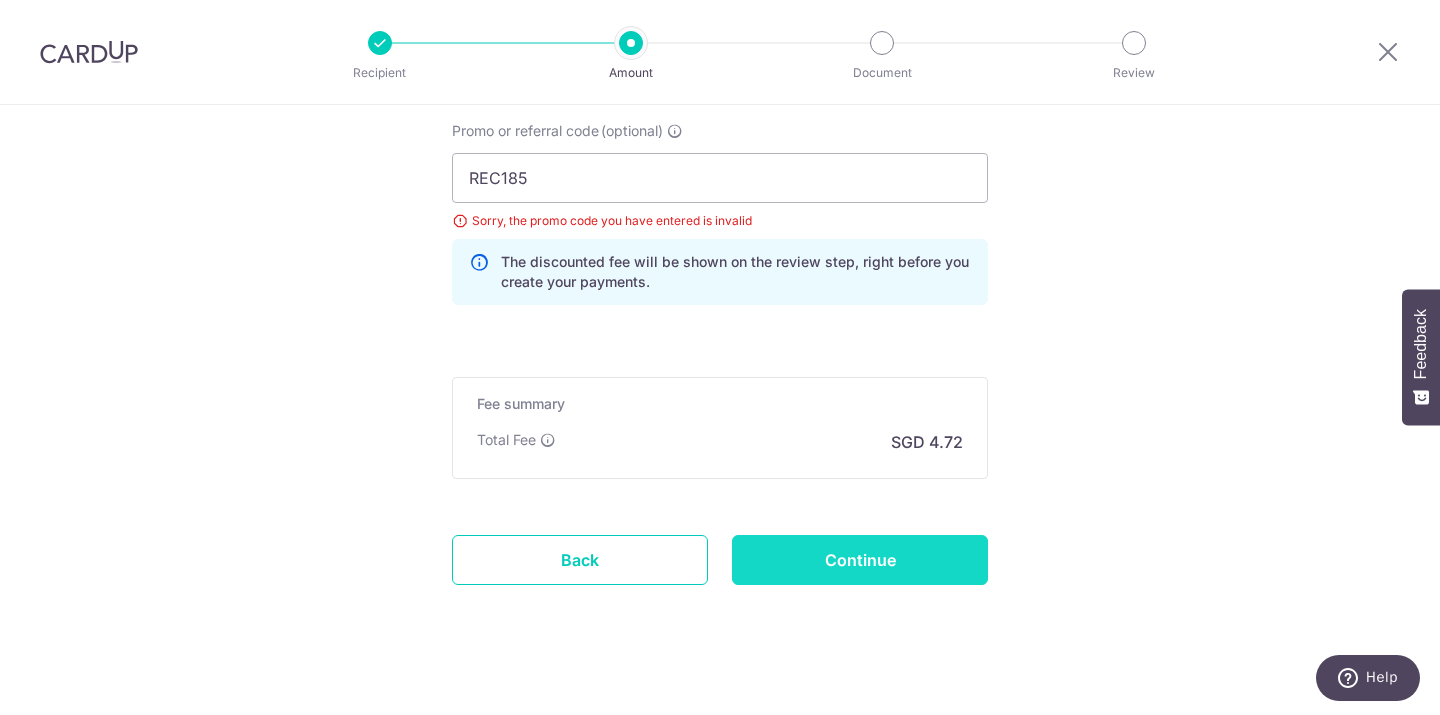 click on "Continue" at bounding box center [860, 560] 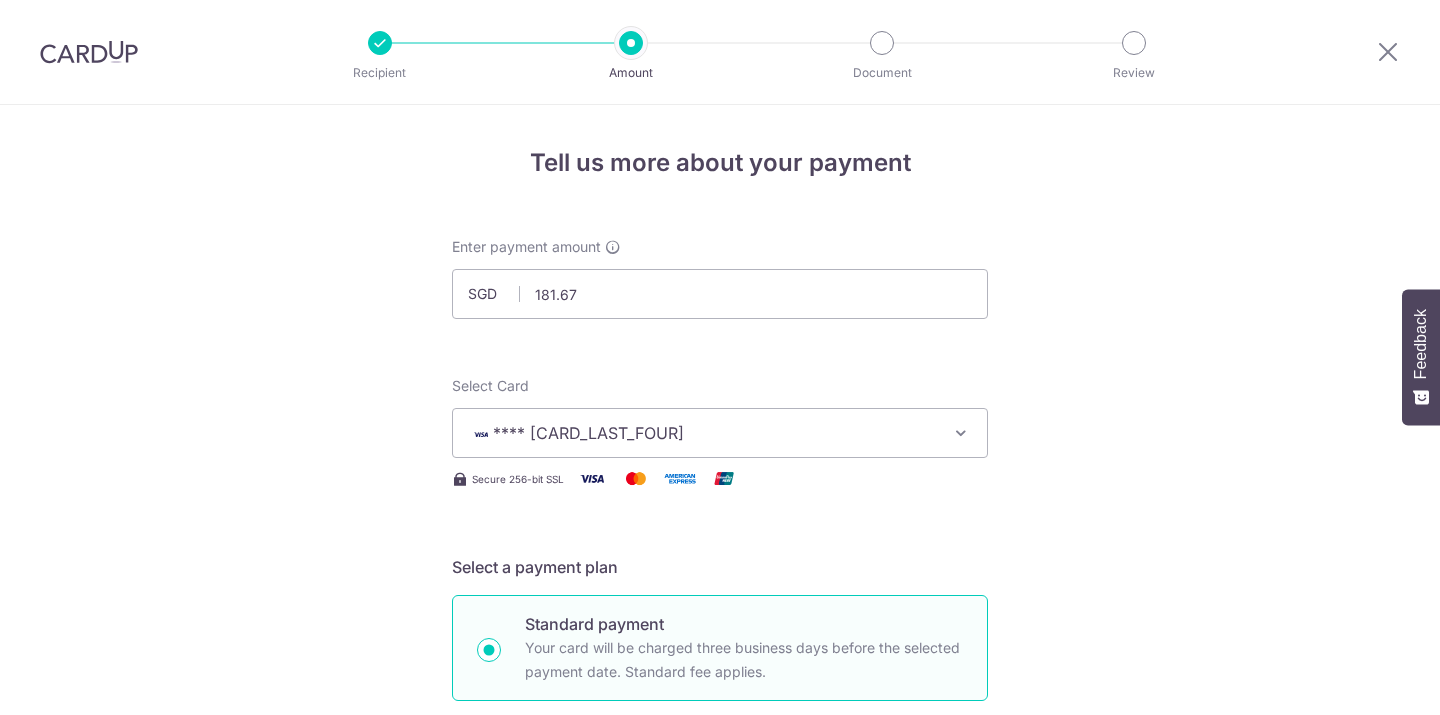 scroll, scrollTop: 0, scrollLeft: 0, axis: both 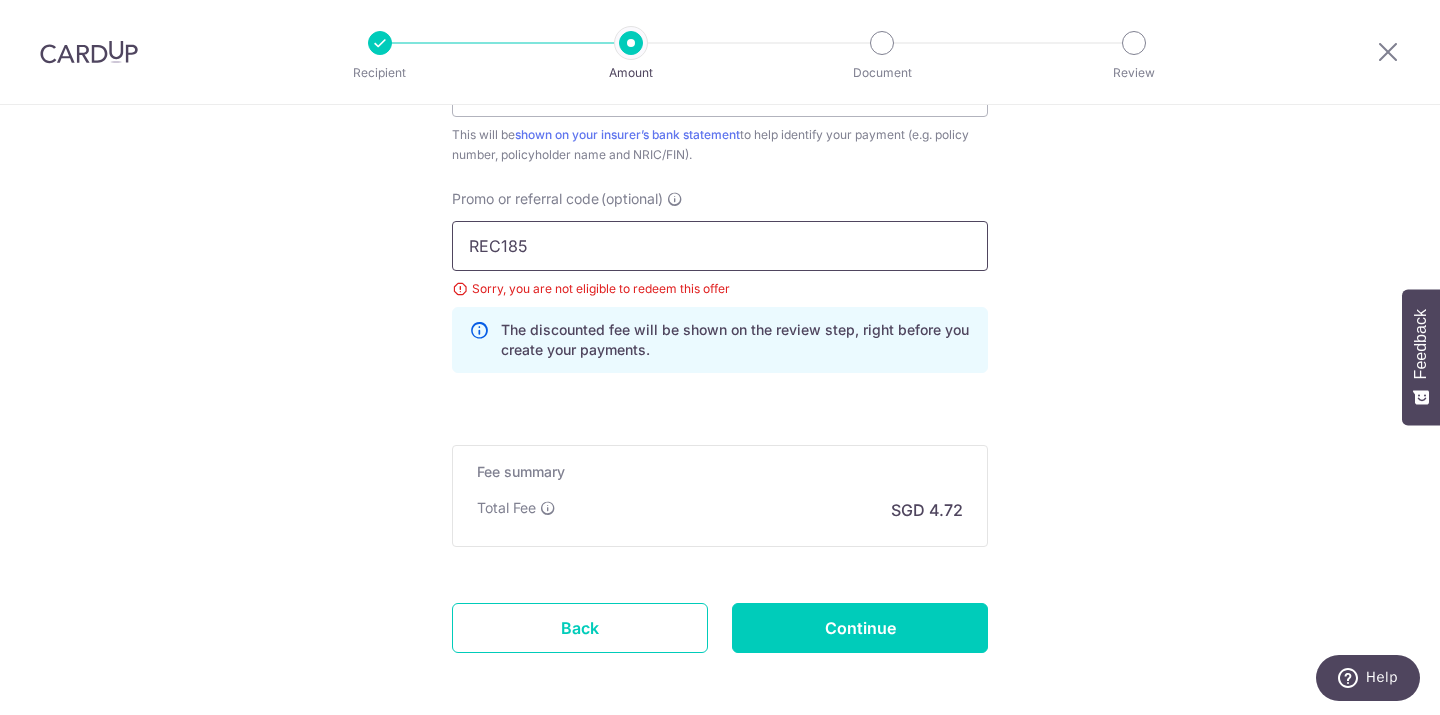 drag, startPoint x: 664, startPoint y: 255, endPoint x: 403, endPoint y: 246, distance: 261.15512 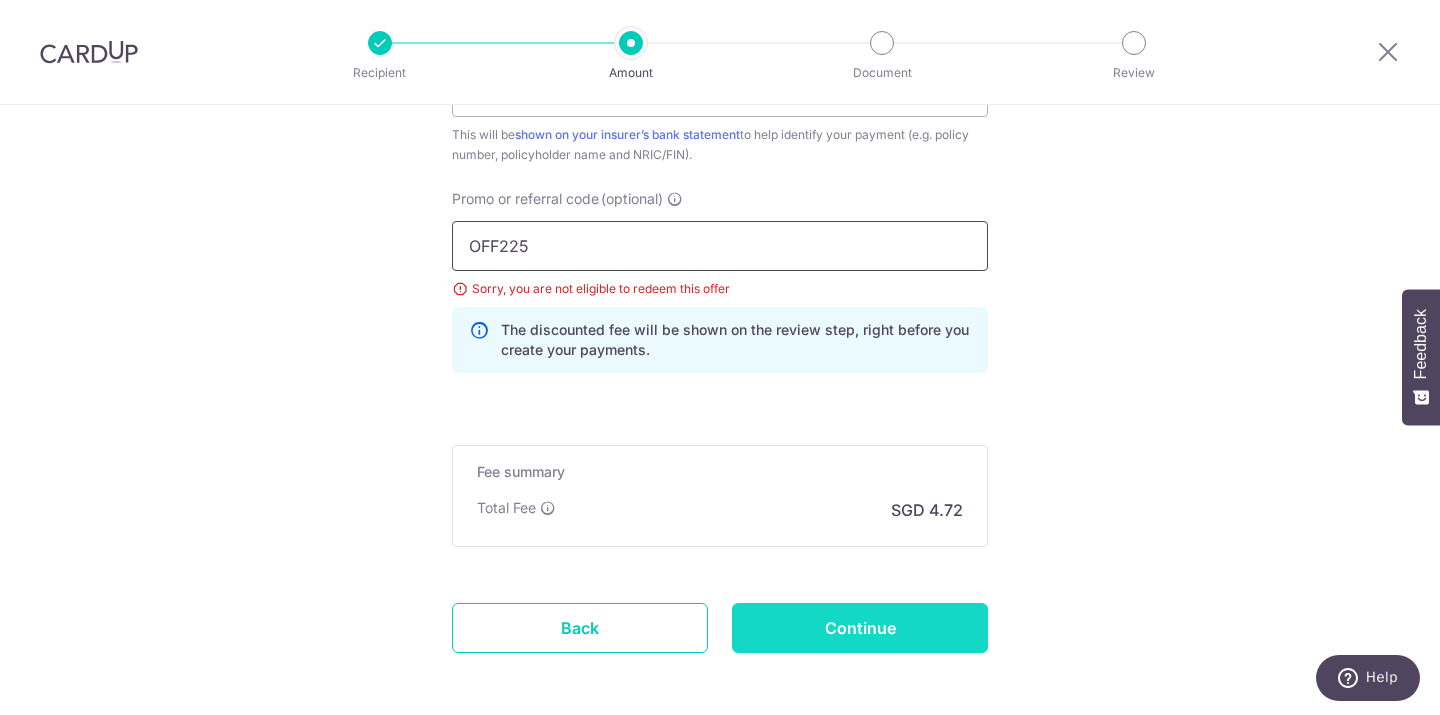 type on "OFF225" 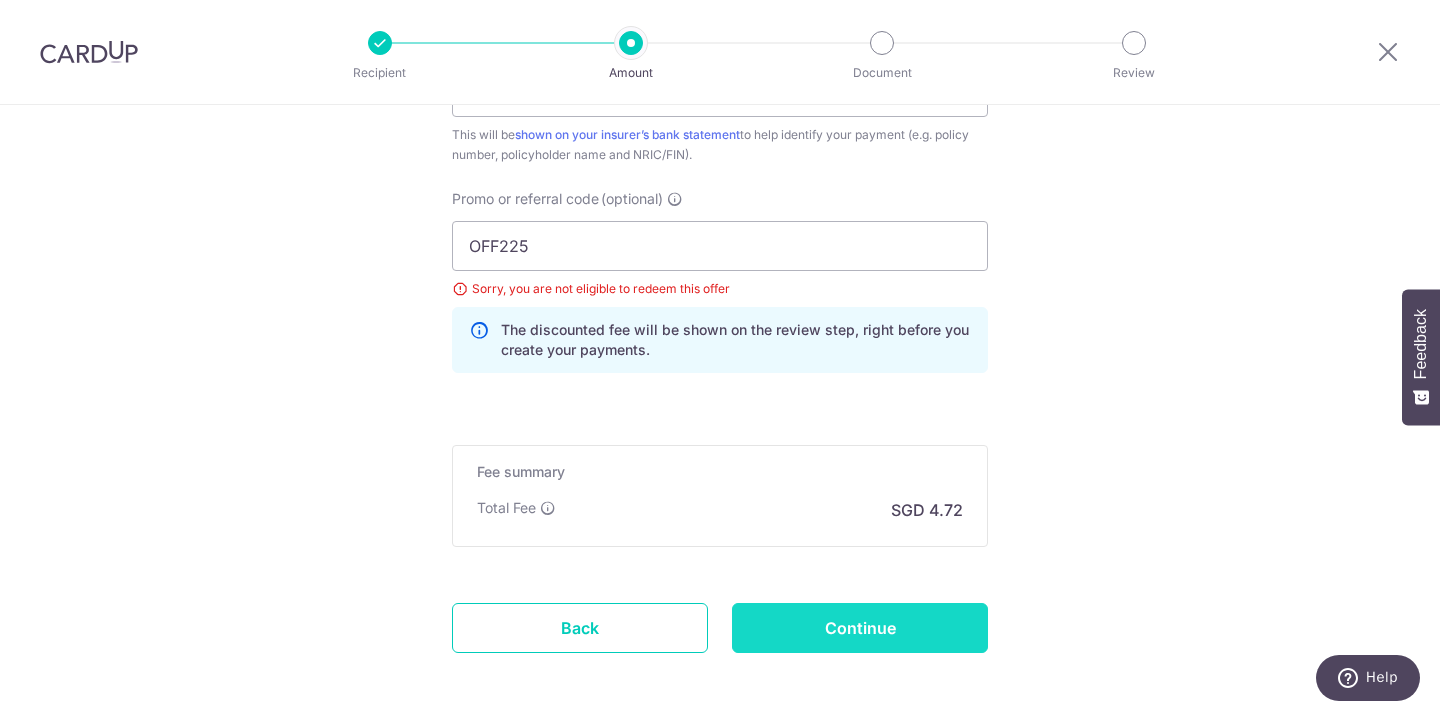 click on "Continue" at bounding box center (860, 628) 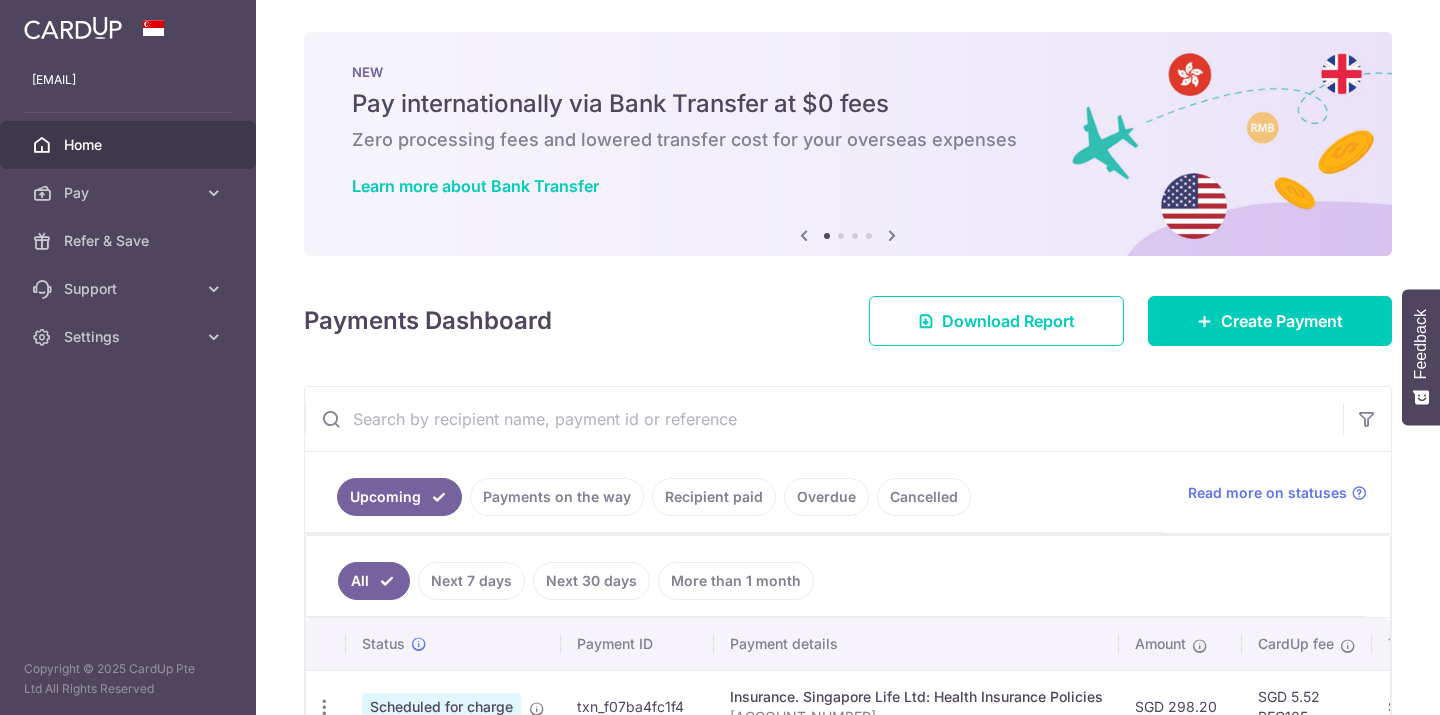 scroll, scrollTop: 0, scrollLeft: 0, axis: both 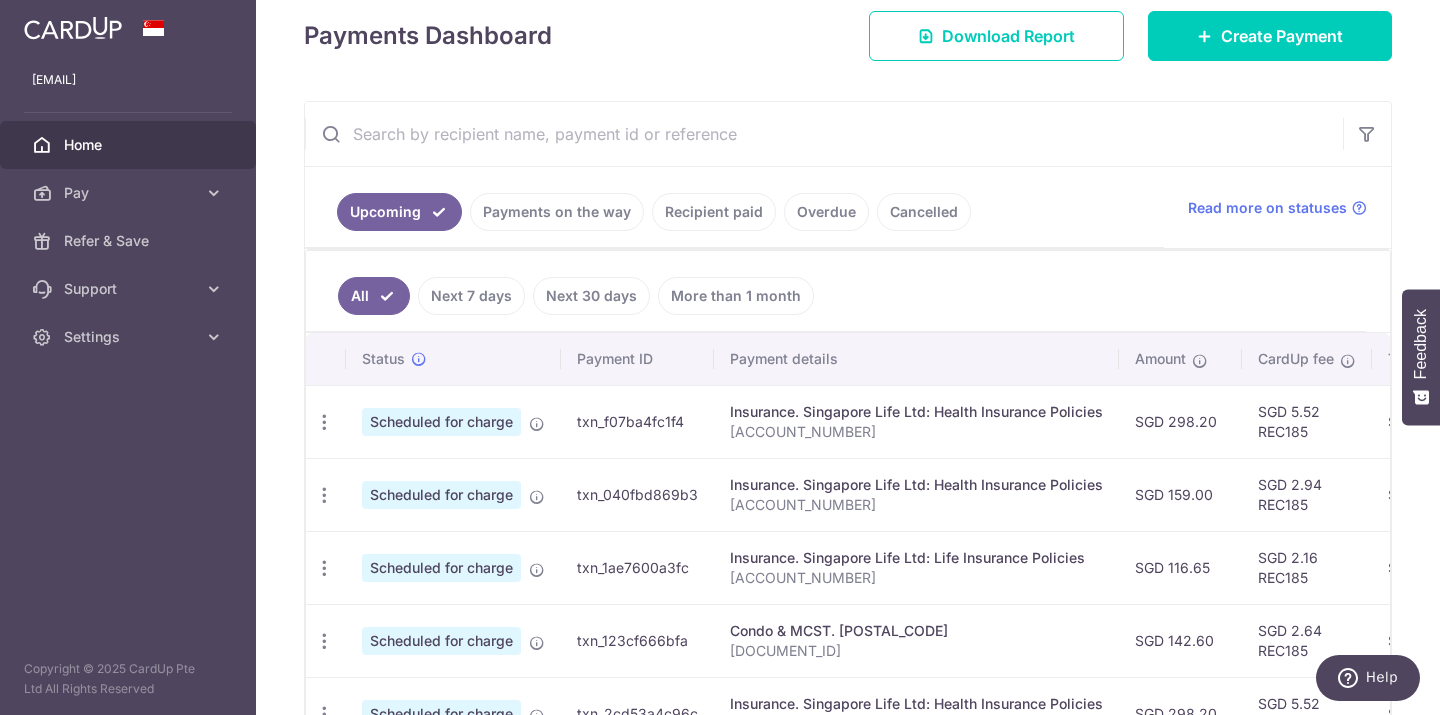 click on "Payments on the way" at bounding box center [557, 212] 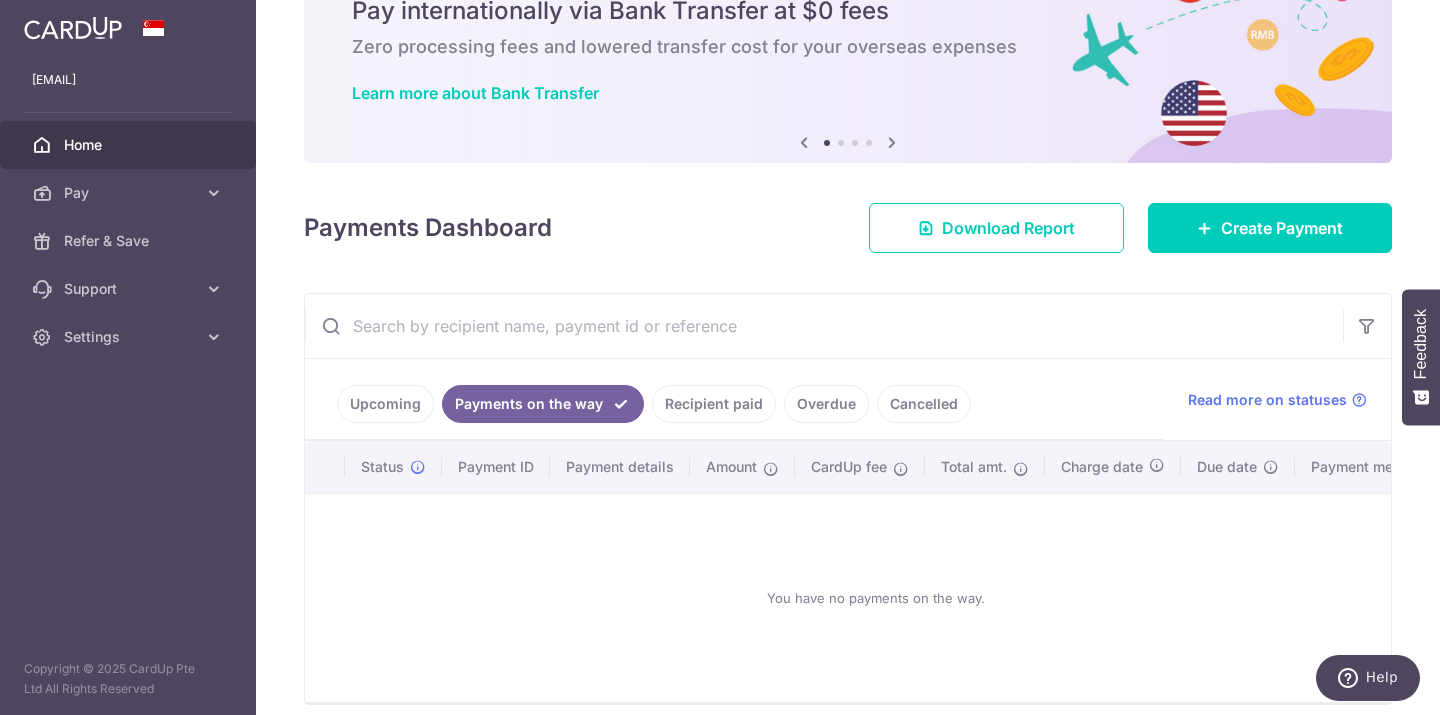 scroll, scrollTop: 177, scrollLeft: 0, axis: vertical 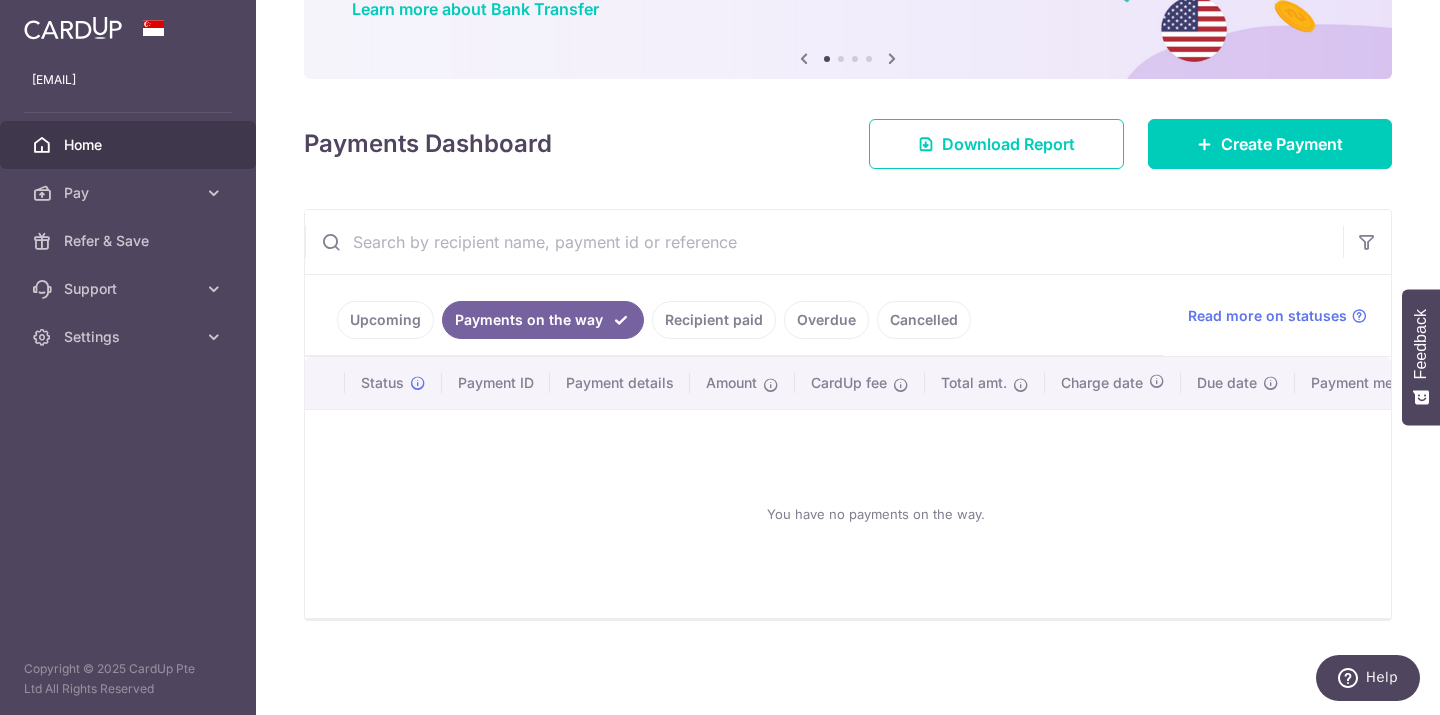 click on "Recipient paid" at bounding box center [714, 320] 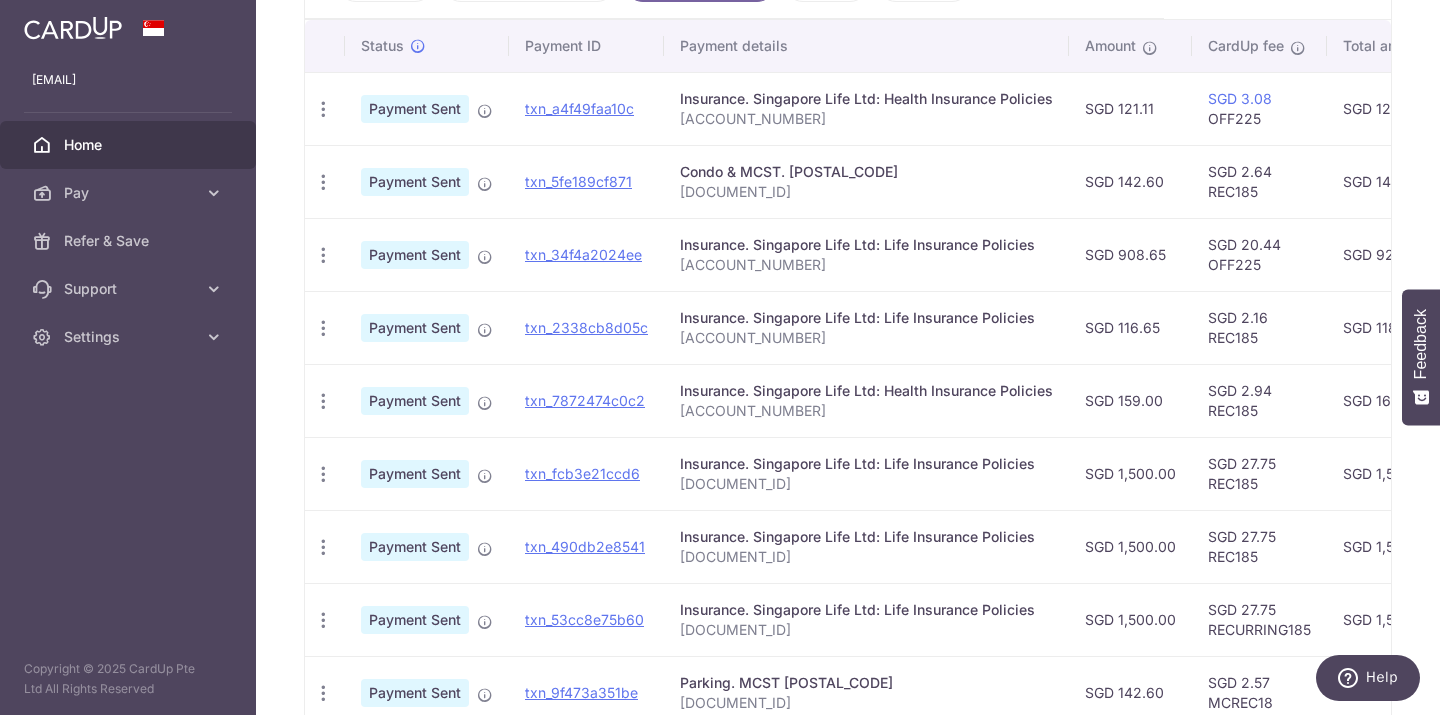 scroll, scrollTop: 507, scrollLeft: 0, axis: vertical 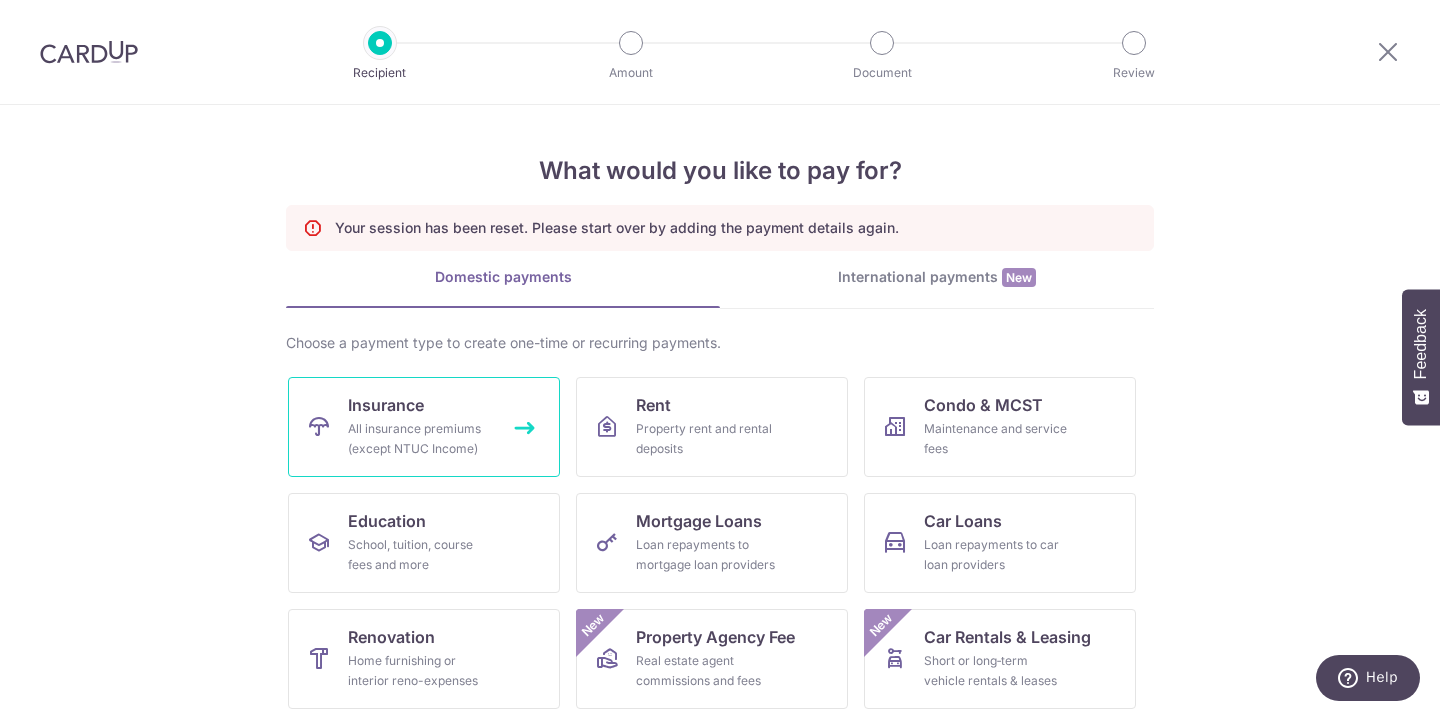 click at bounding box center (319, 427) 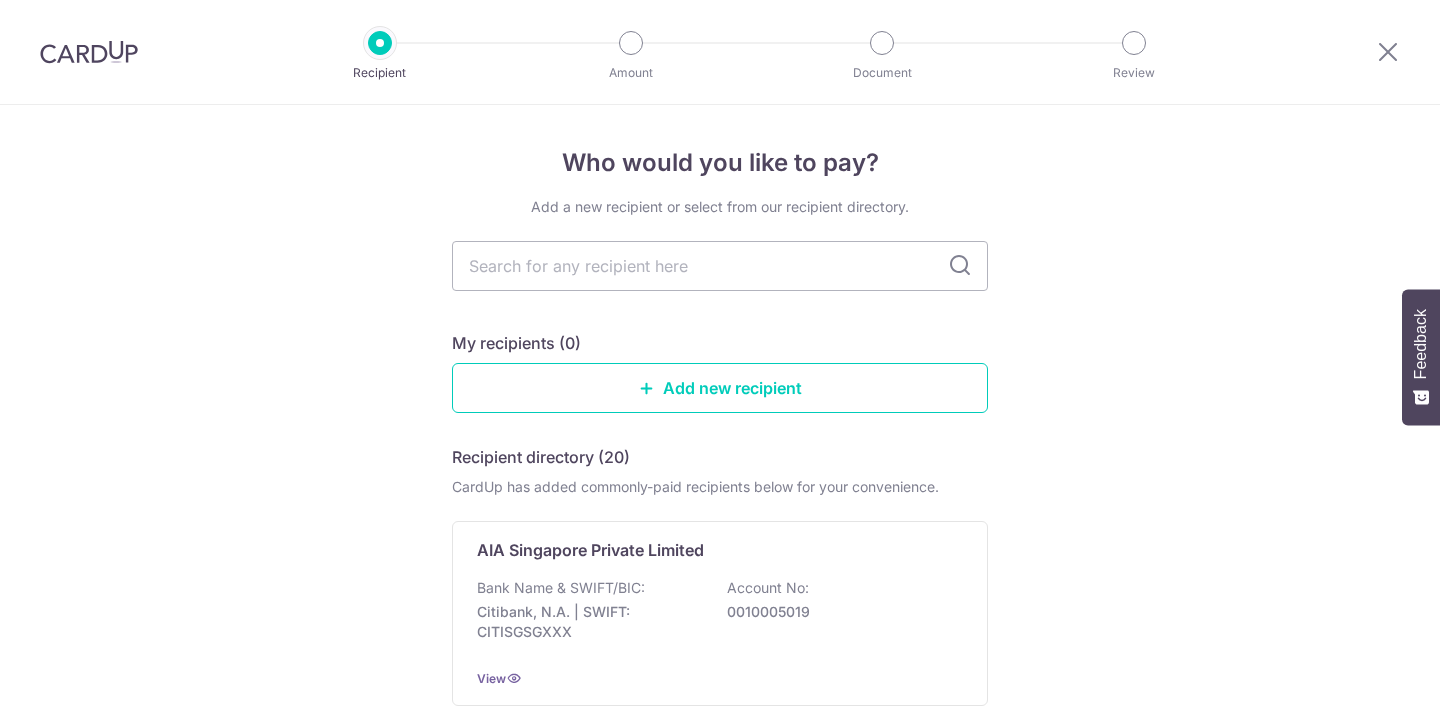 scroll, scrollTop: 0, scrollLeft: 0, axis: both 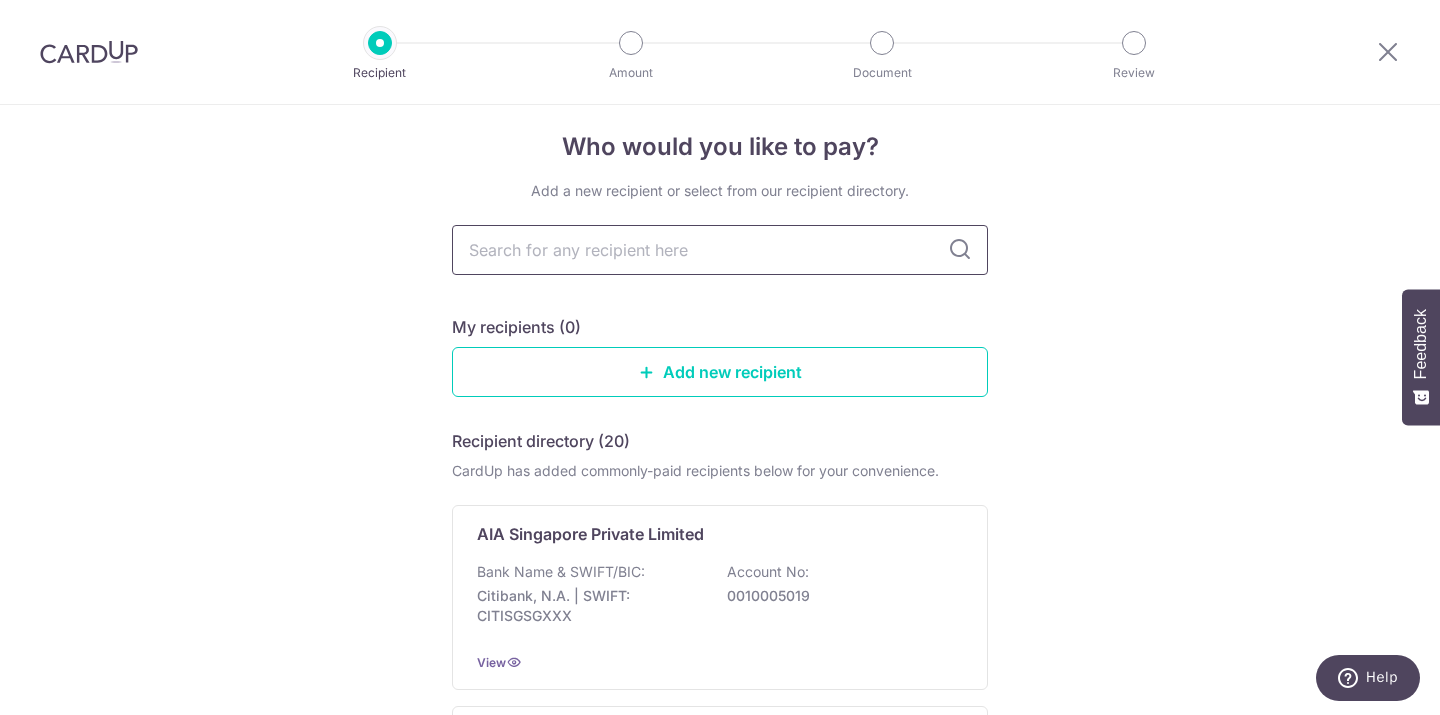 click at bounding box center [720, 250] 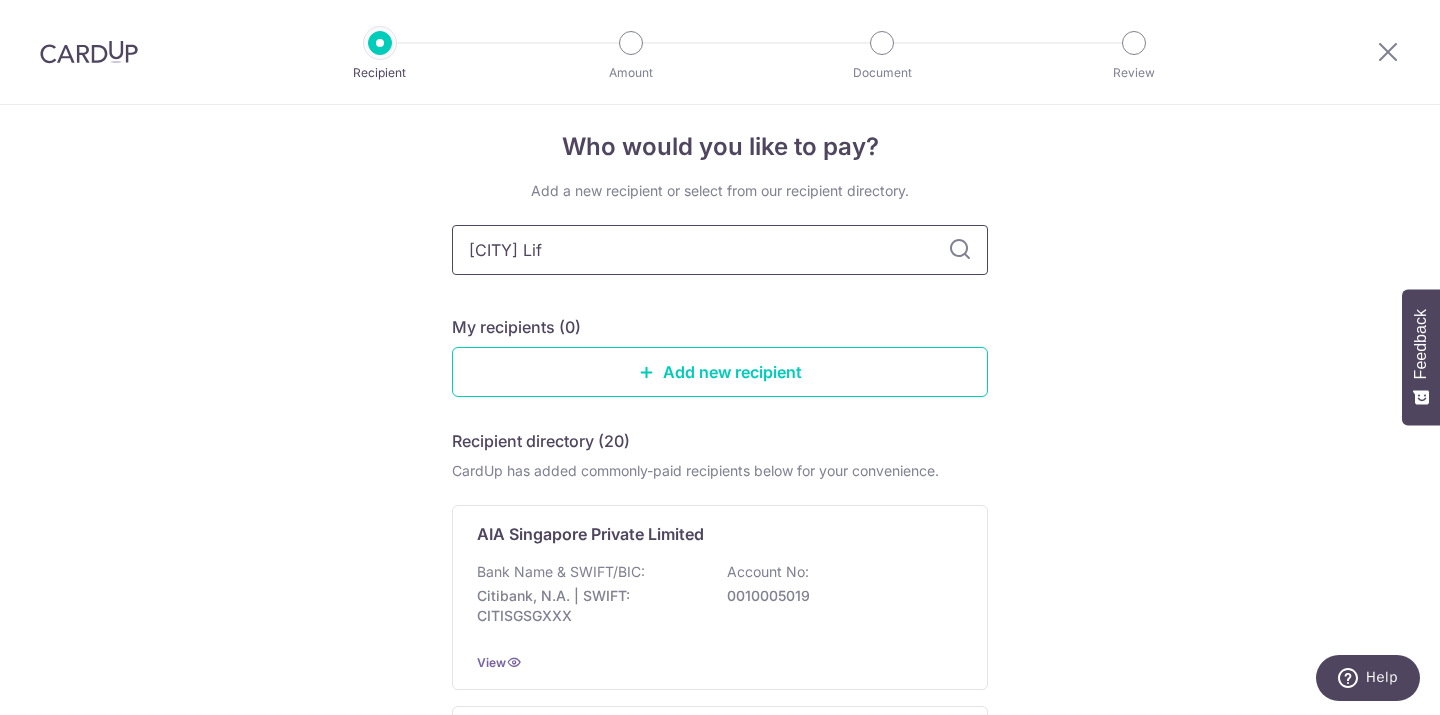 type on "Singapore Life" 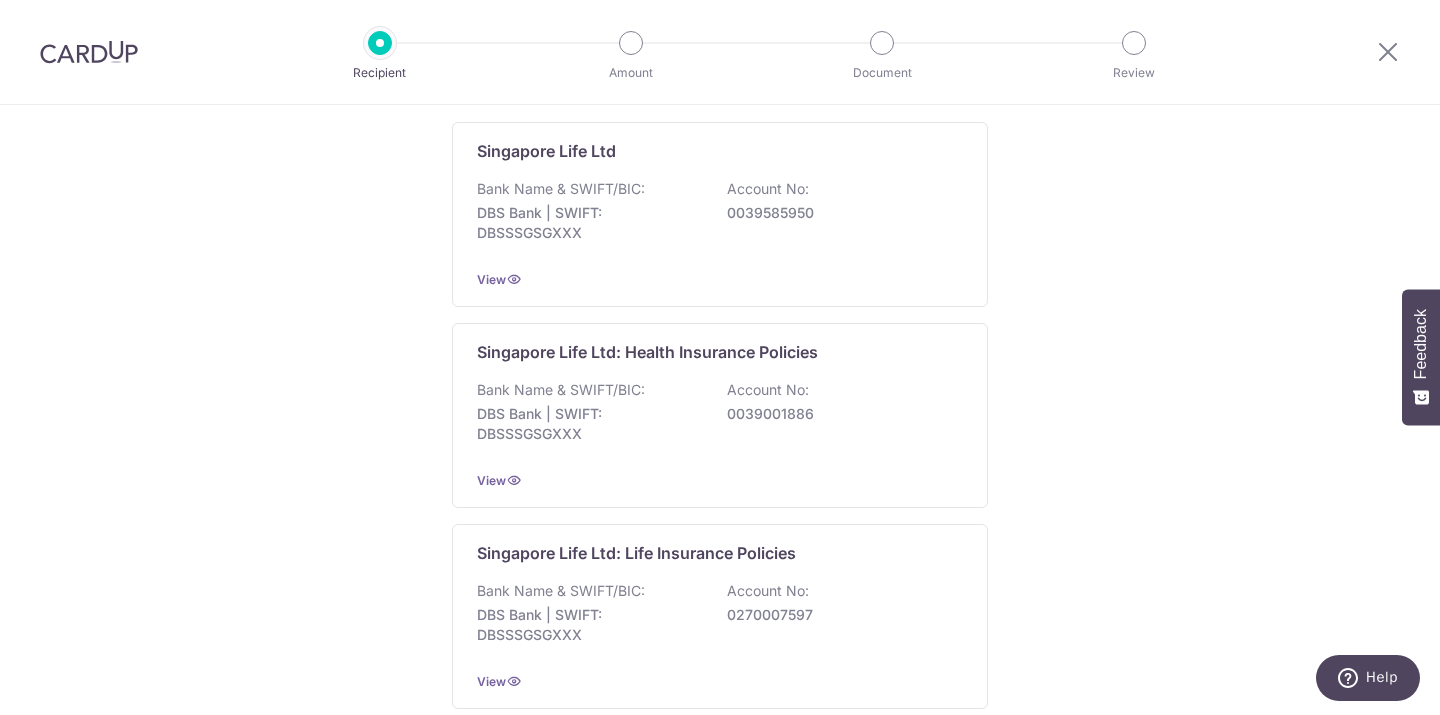 scroll, scrollTop: 420, scrollLeft: 0, axis: vertical 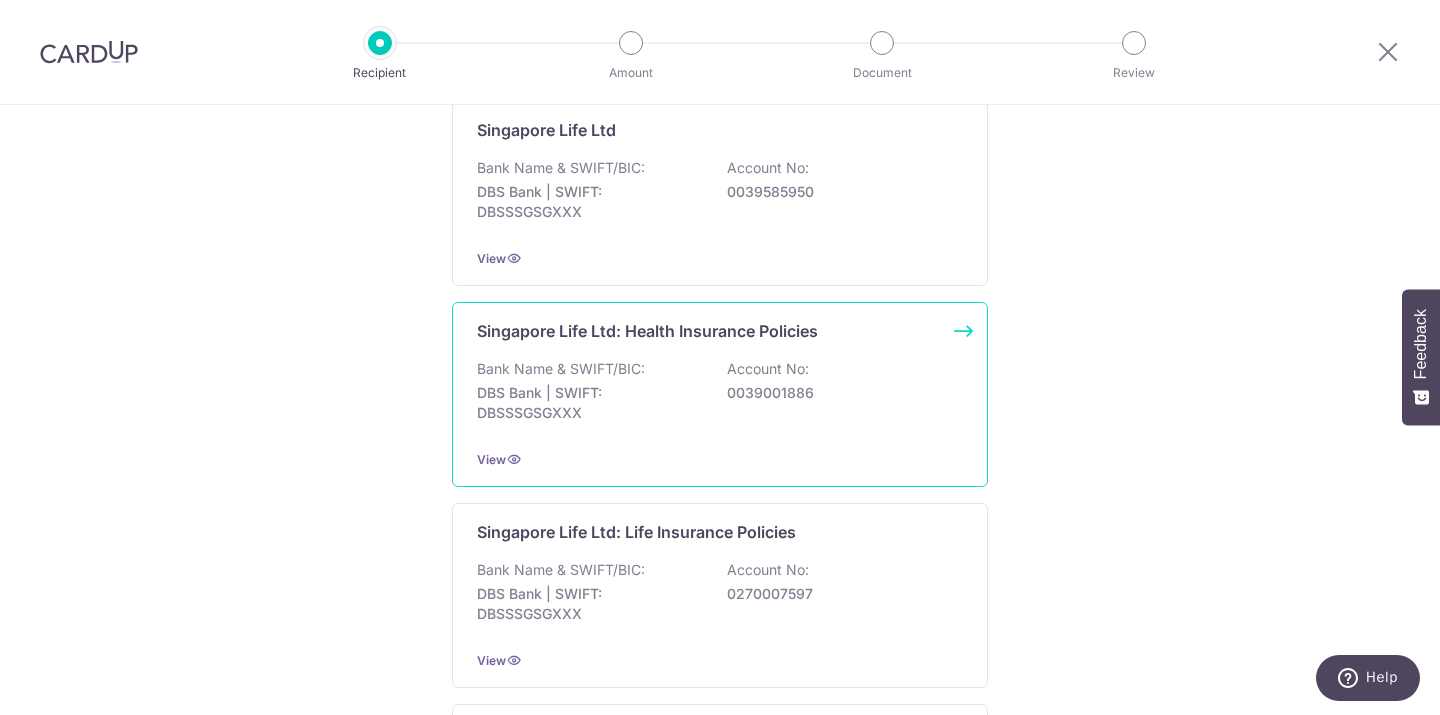 click on "Account No:" at bounding box center (768, 369) 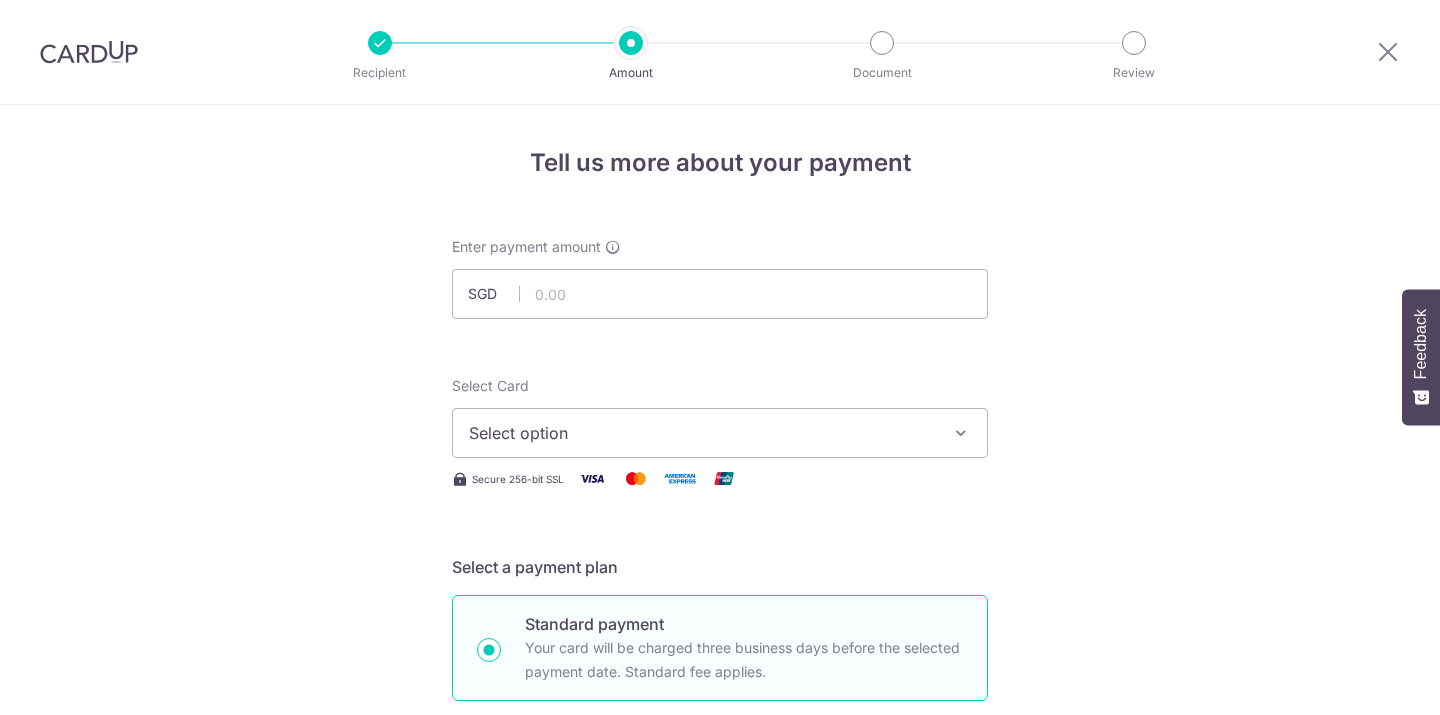 scroll, scrollTop: 0, scrollLeft: 0, axis: both 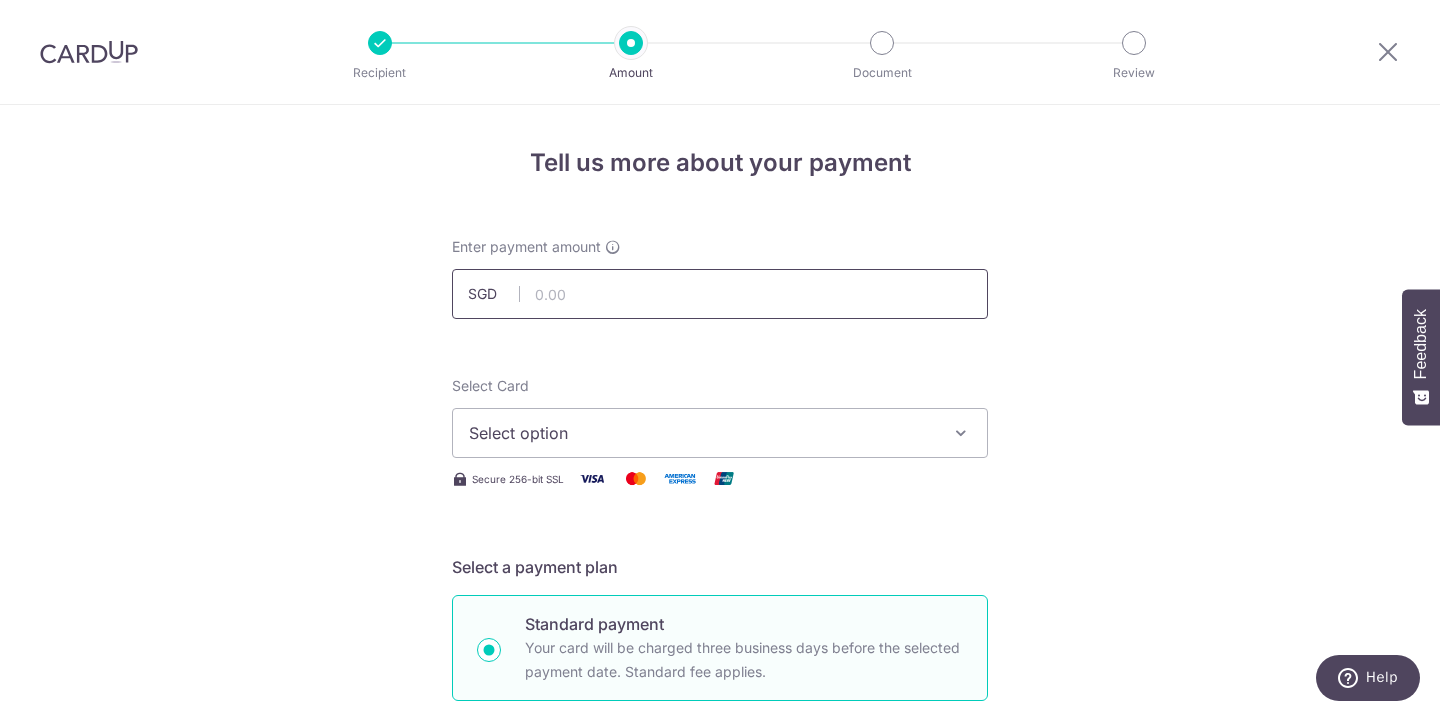 click at bounding box center [720, 294] 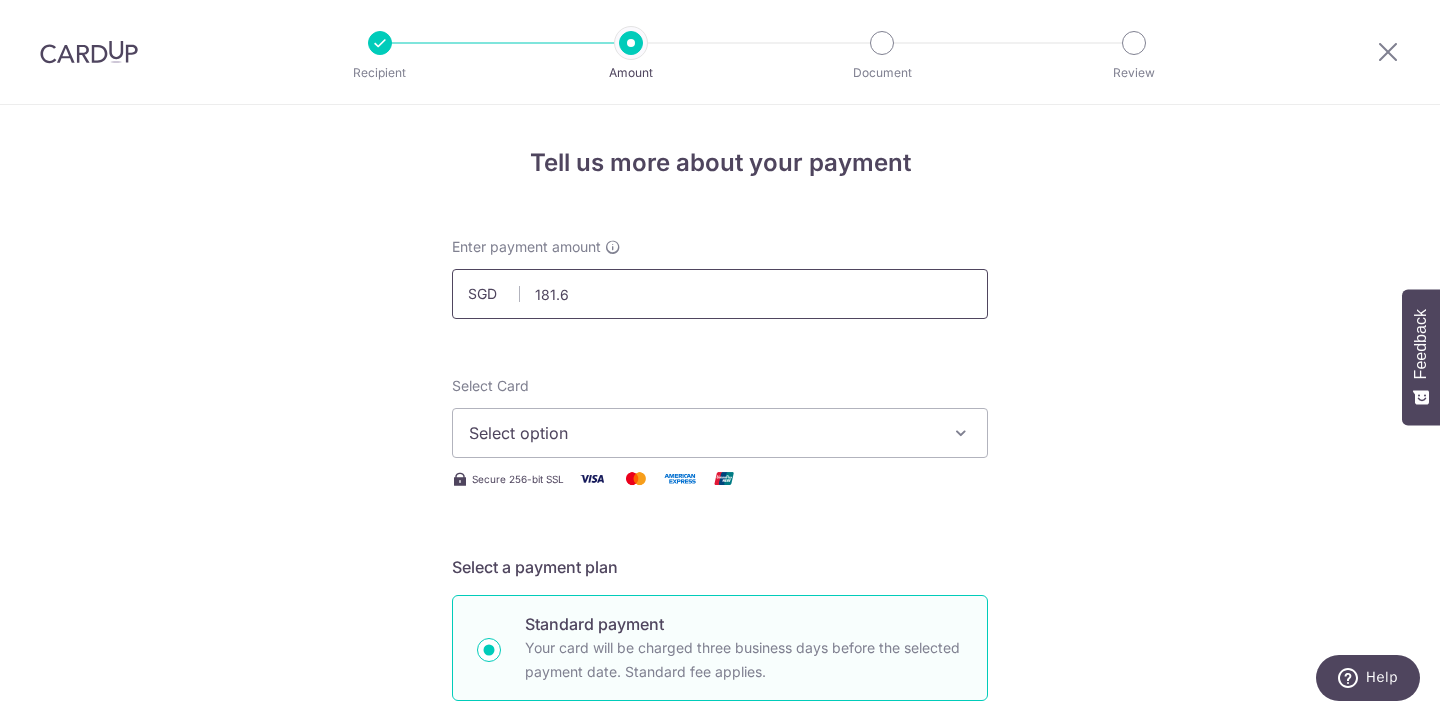 type on "181.67" 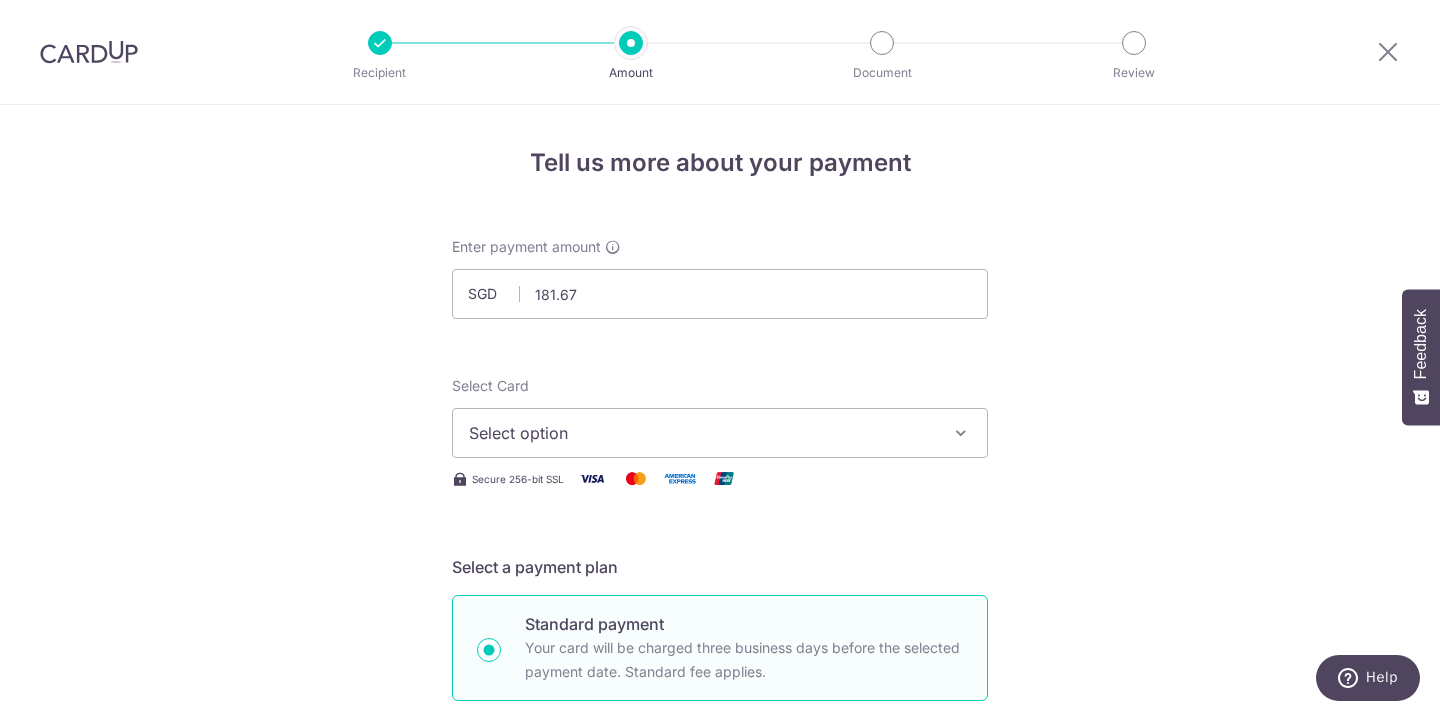 click on "Select option" at bounding box center [702, 433] 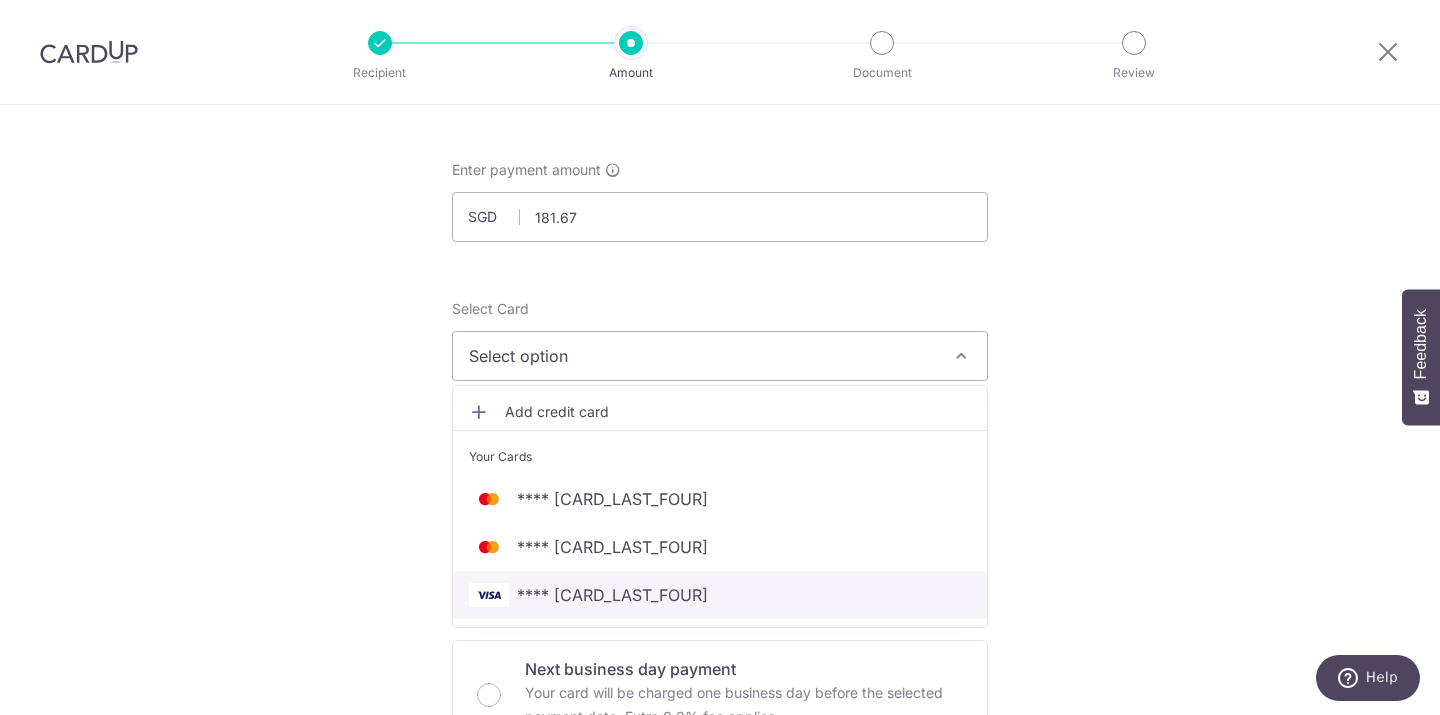scroll, scrollTop: 98, scrollLeft: 0, axis: vertical 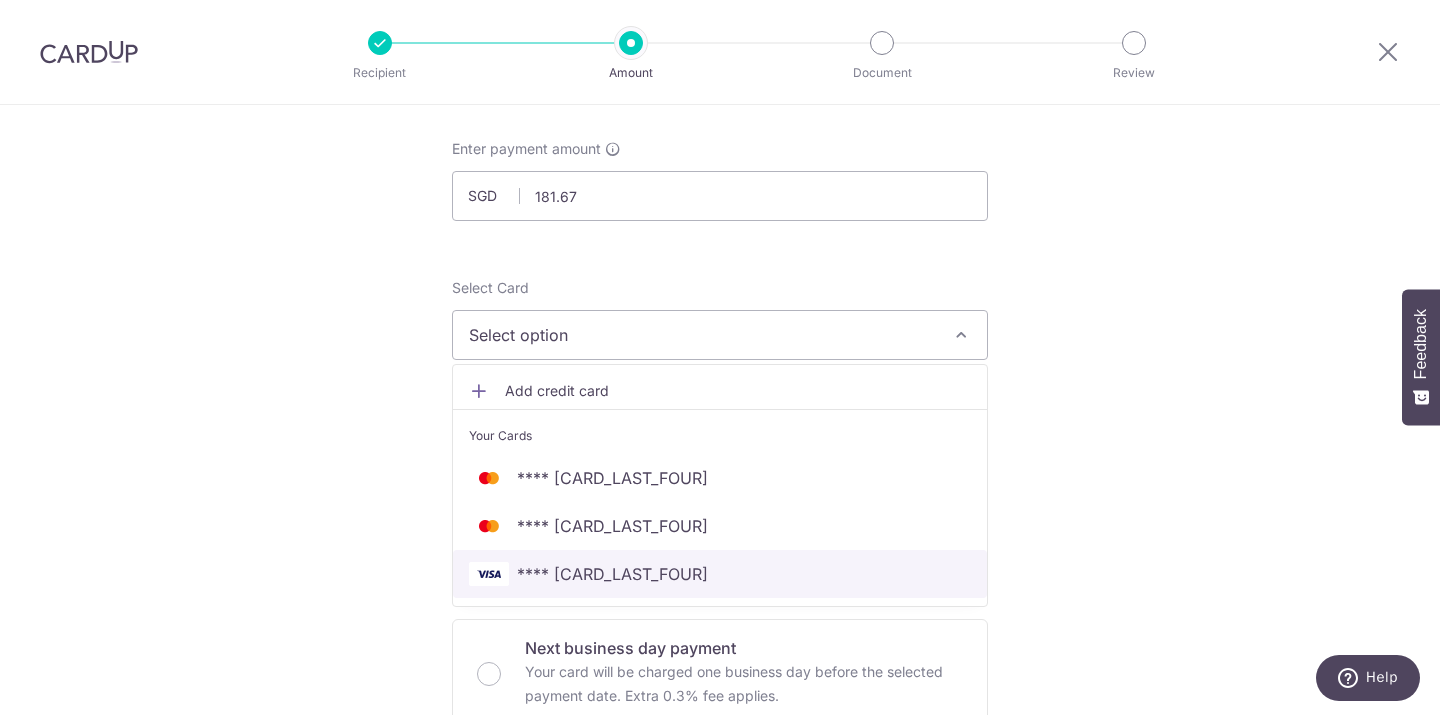 click on "[CREDIT_CARD]" at bounding box center [720, 574] 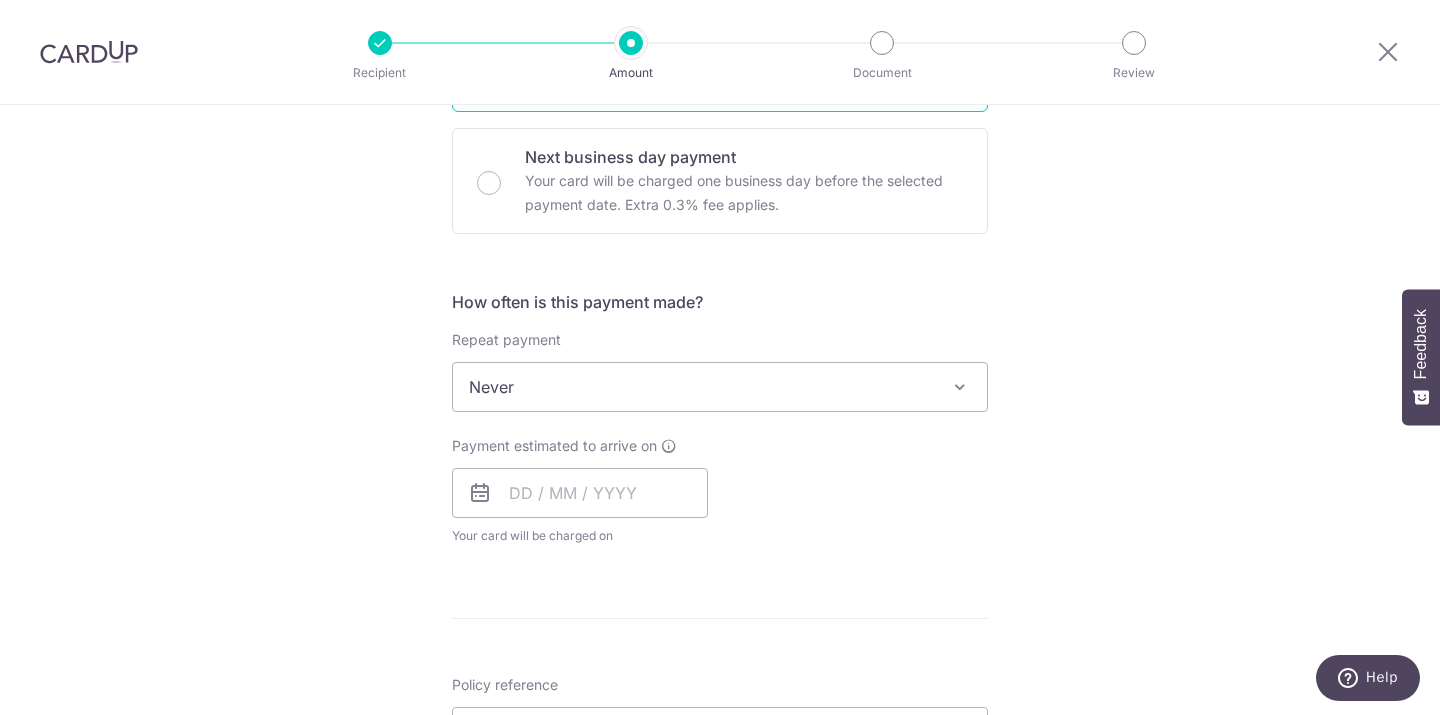 scroll, scrollTop: 587, scrollLeft: 0, axis: vertical 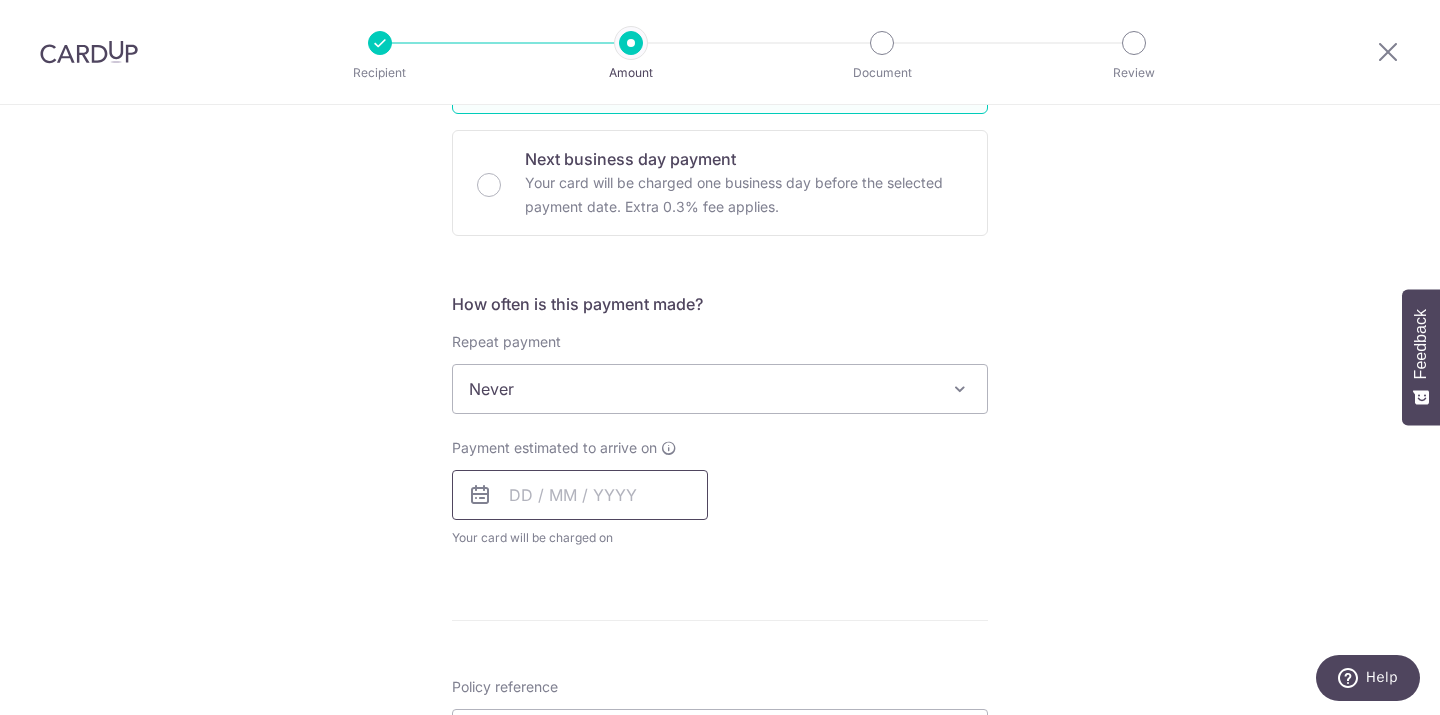 click at bounding box center (580, 495) 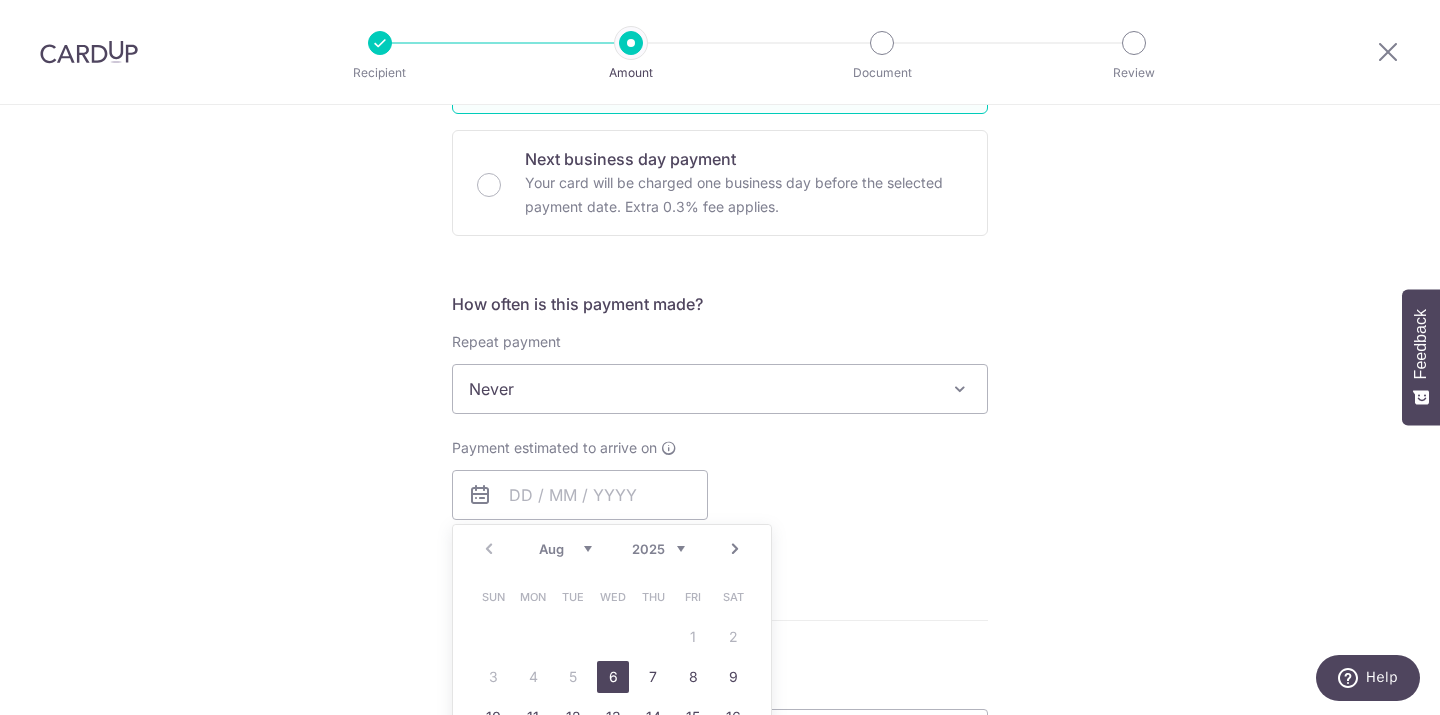 click on "6" at bounding box center [613, 677] 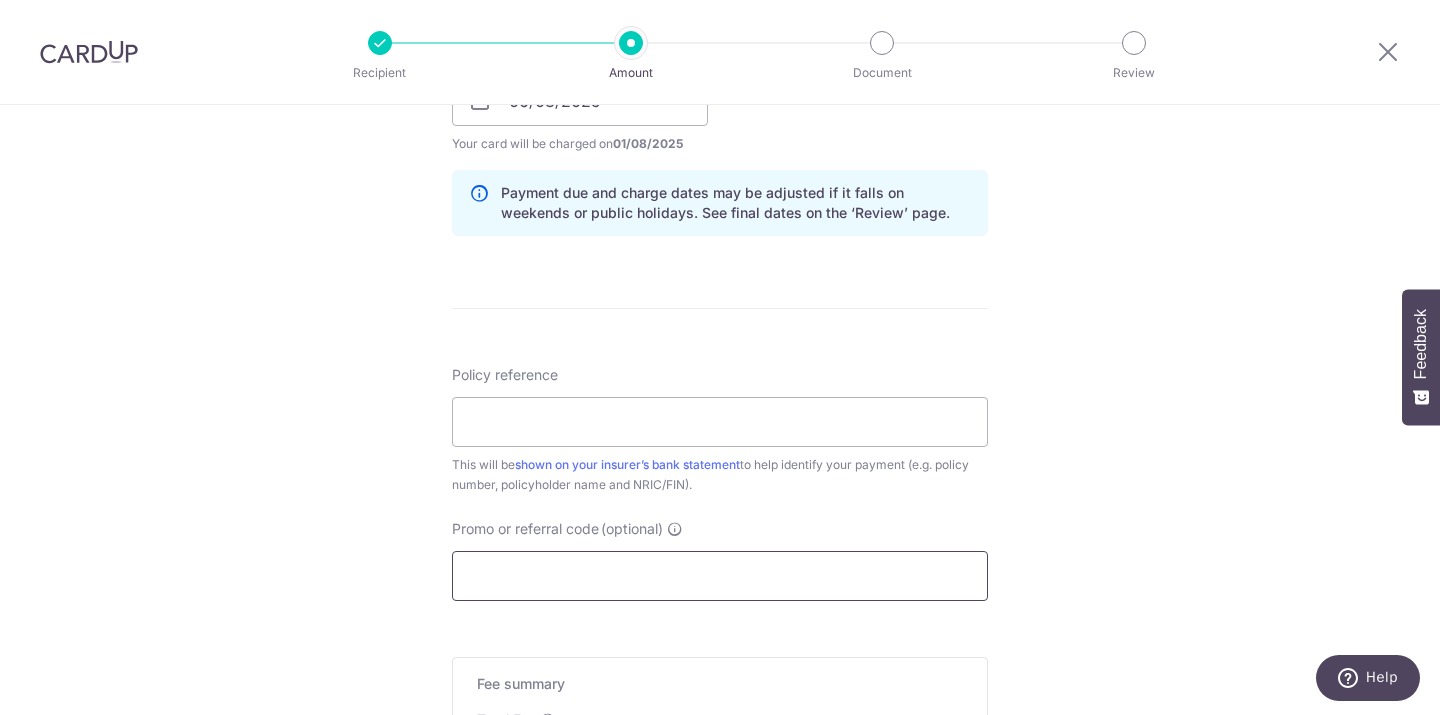 scroll, scrollTop: 1031, scrollLeft: 0, axis: vertical 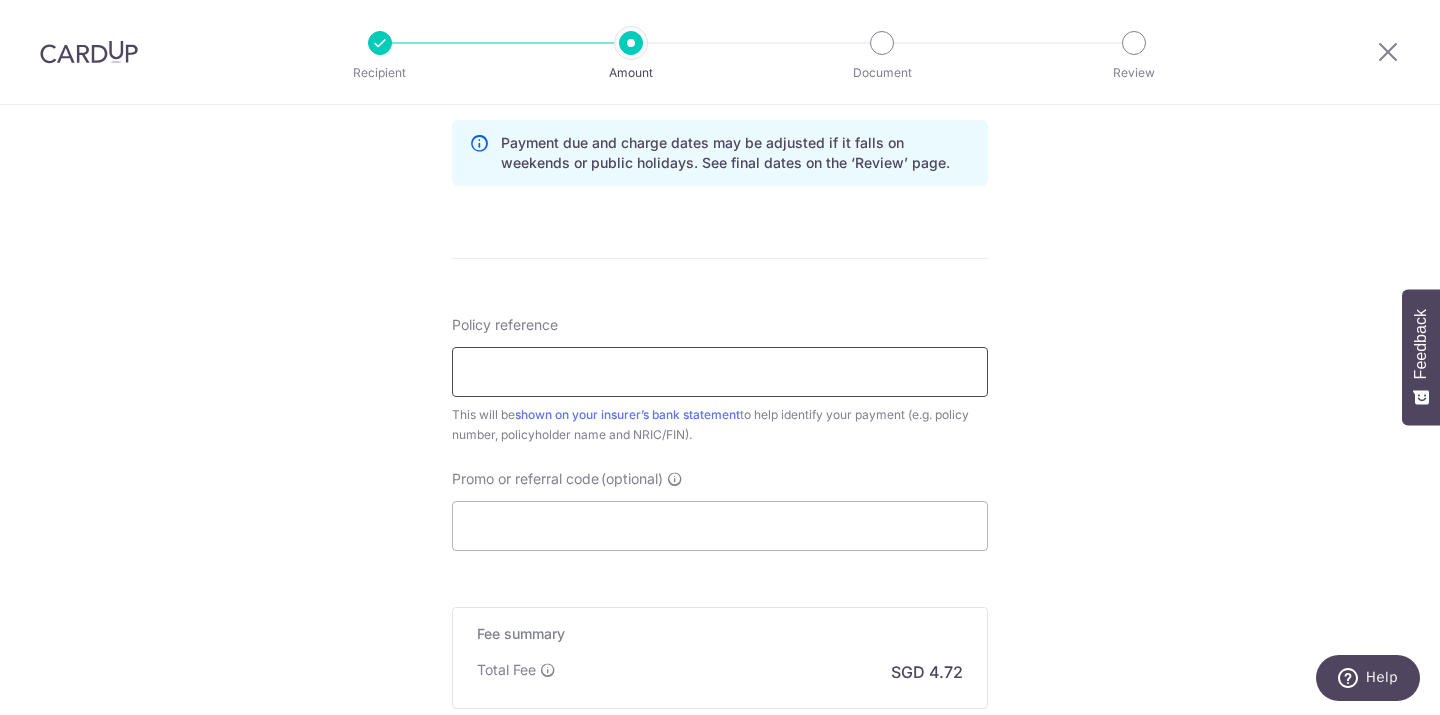click on "Policy reference" at bounding box center (720, 372) 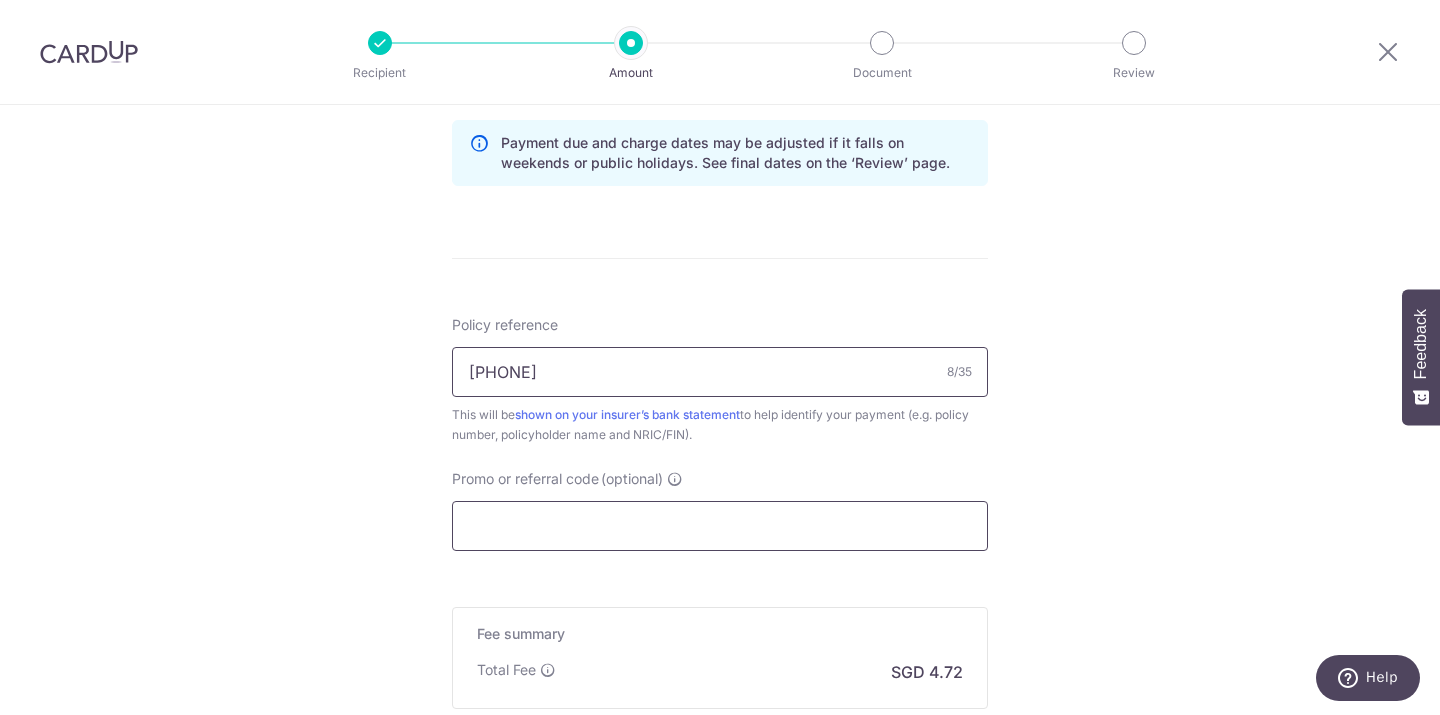 type on "[NUMBER]" 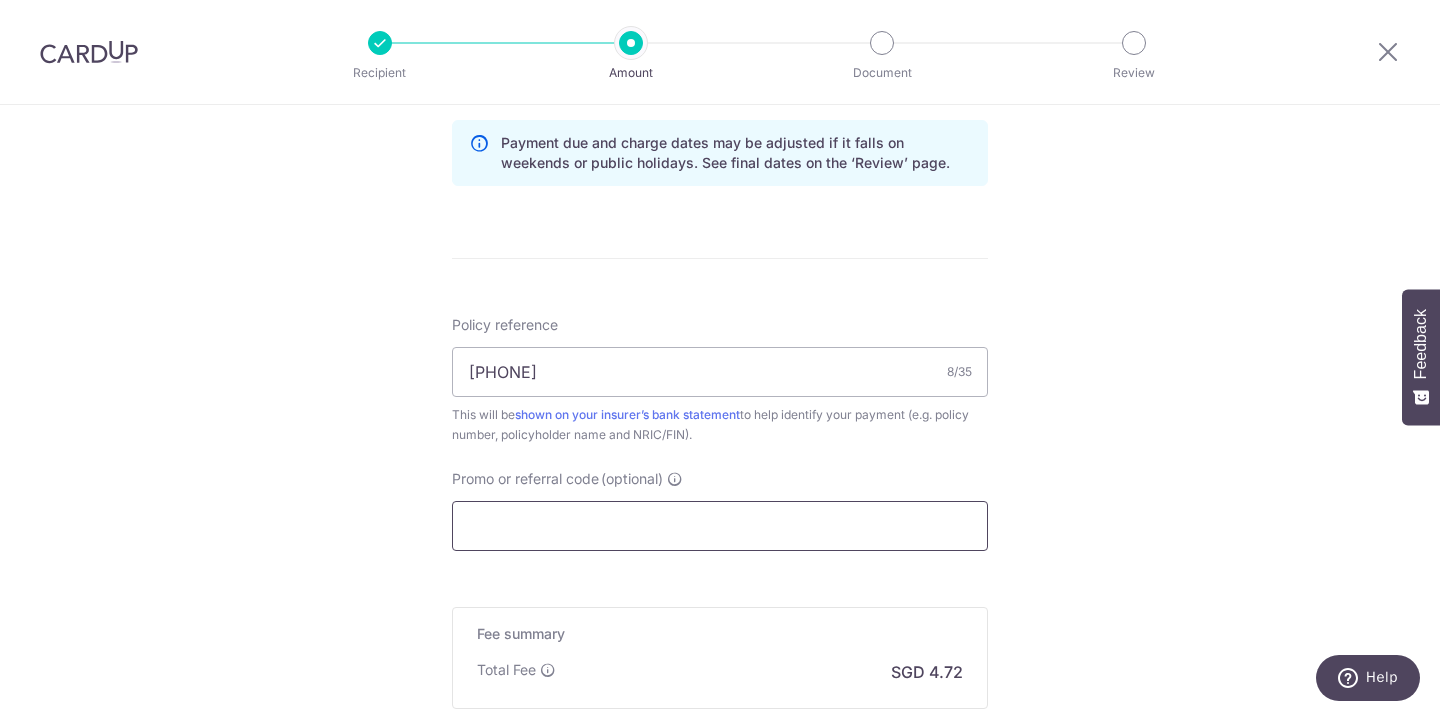 click on "Promo or referral code
(optional)" at bounding box center [720, 526] 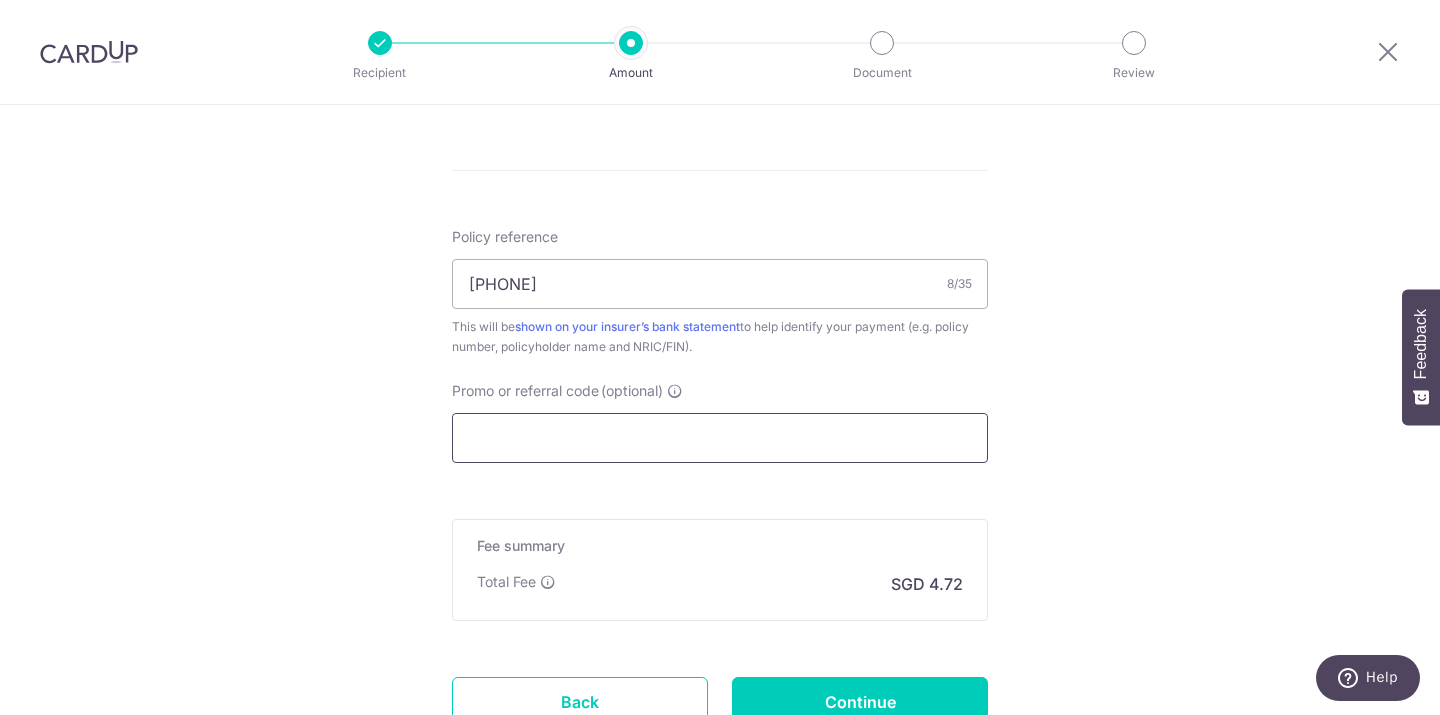 scroll, scrollTop: 1258, scrollLeft: 0, axis: vertical 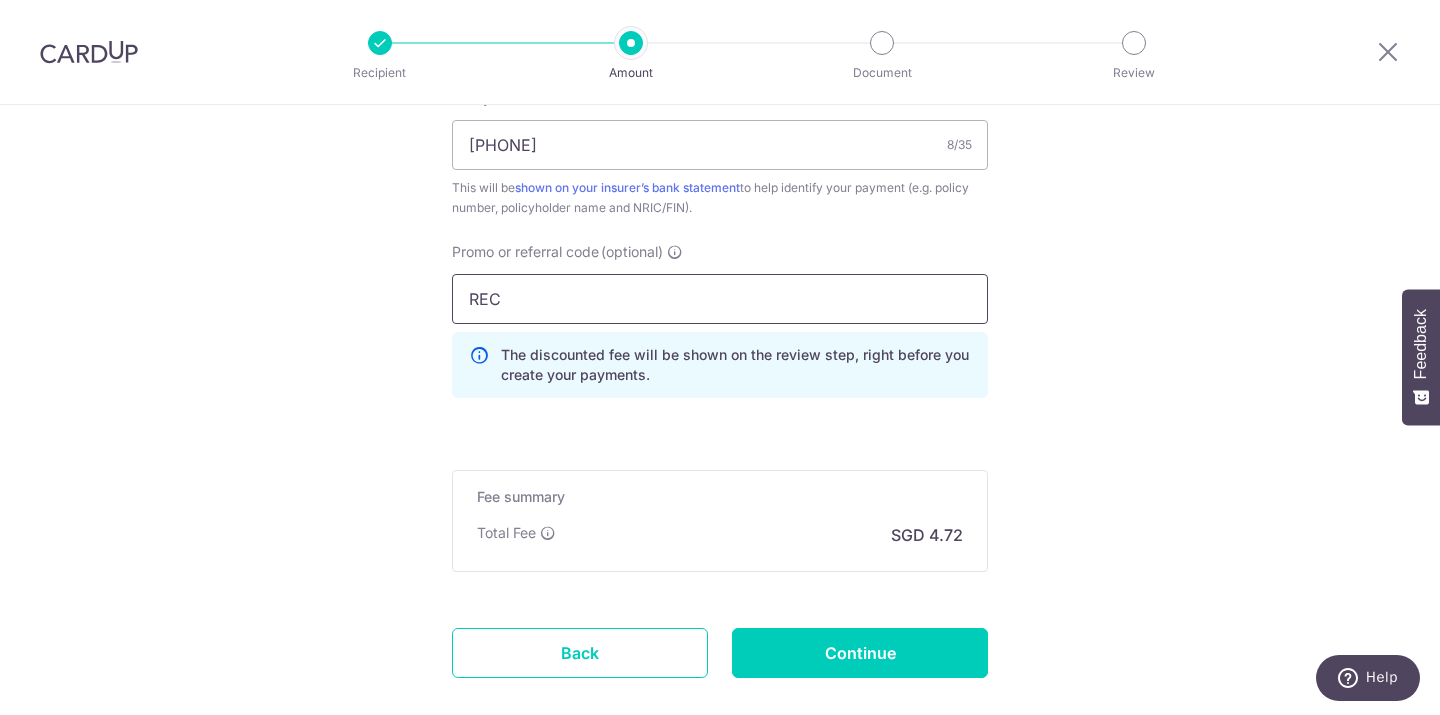 drag, startPoint x: 385, startPoint y: 281, endPoint x: 363, endPoint y: 279, distance: 22.090721 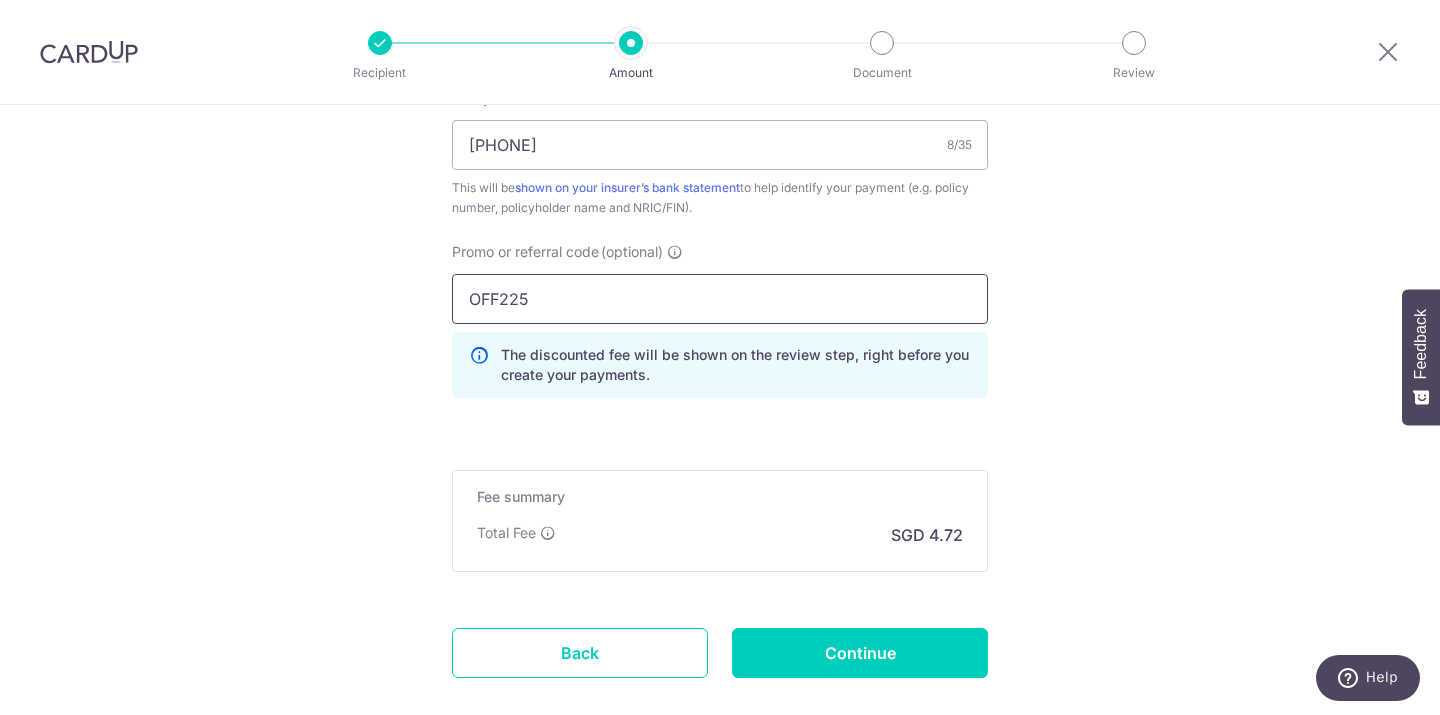 type on "OFF225" 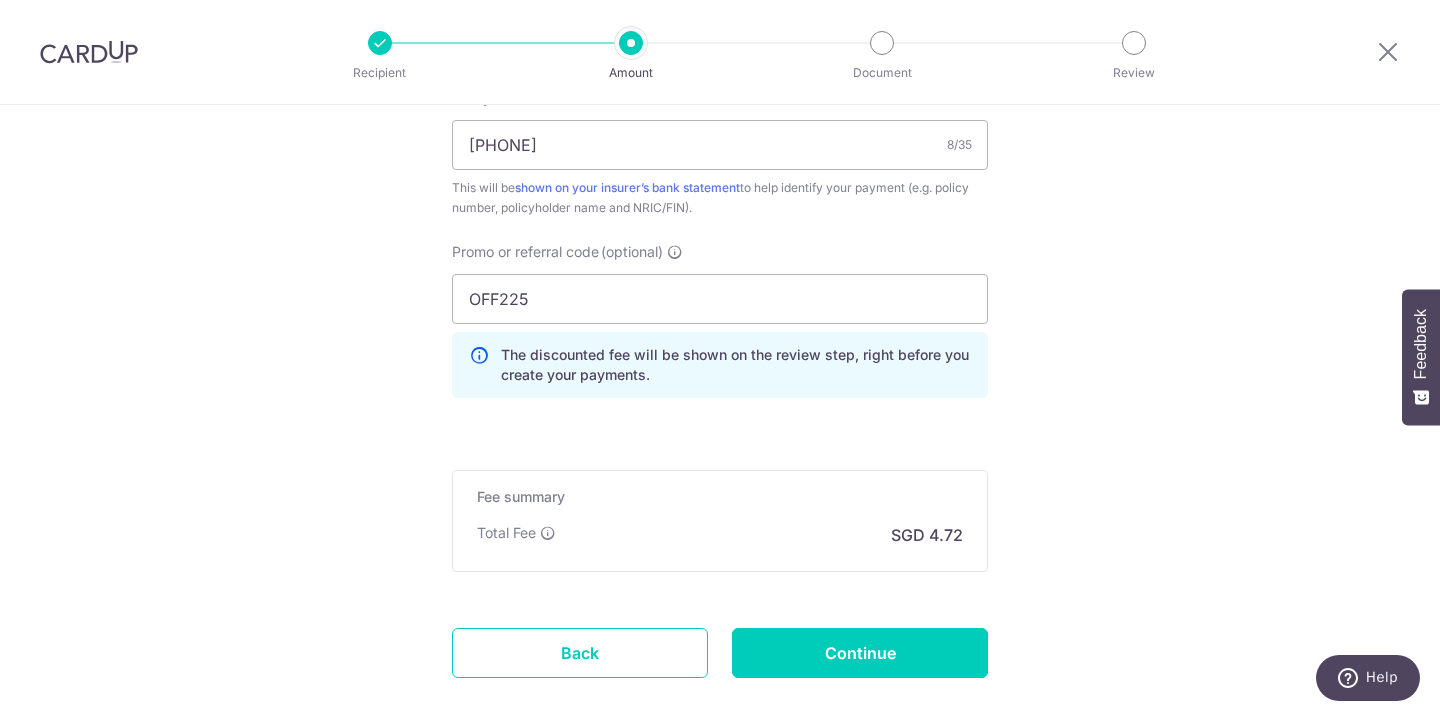 drag, startPoint x: 1066, startPoint y: 324, endPoint x: 1057, endPoint y: 333, distance: 12.727922 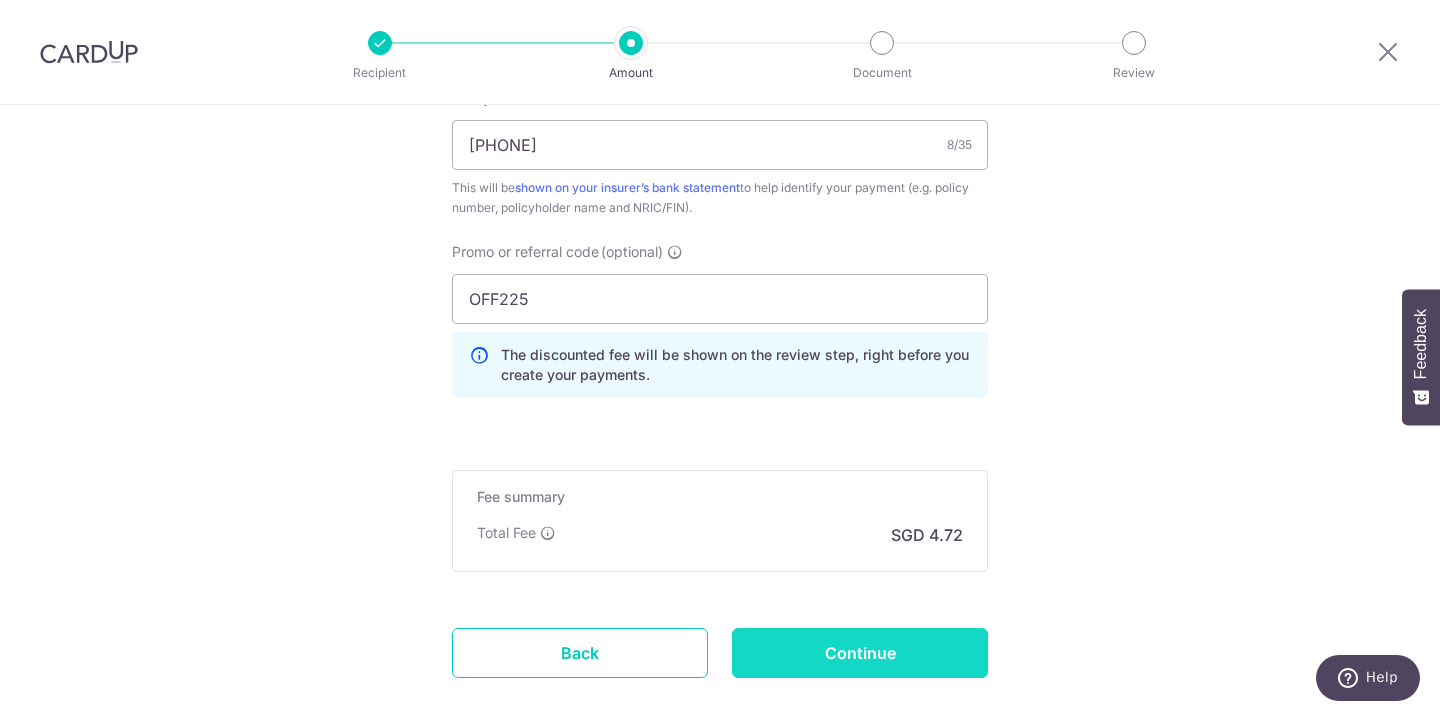click on "Continue" at bounding box center (860, 653) 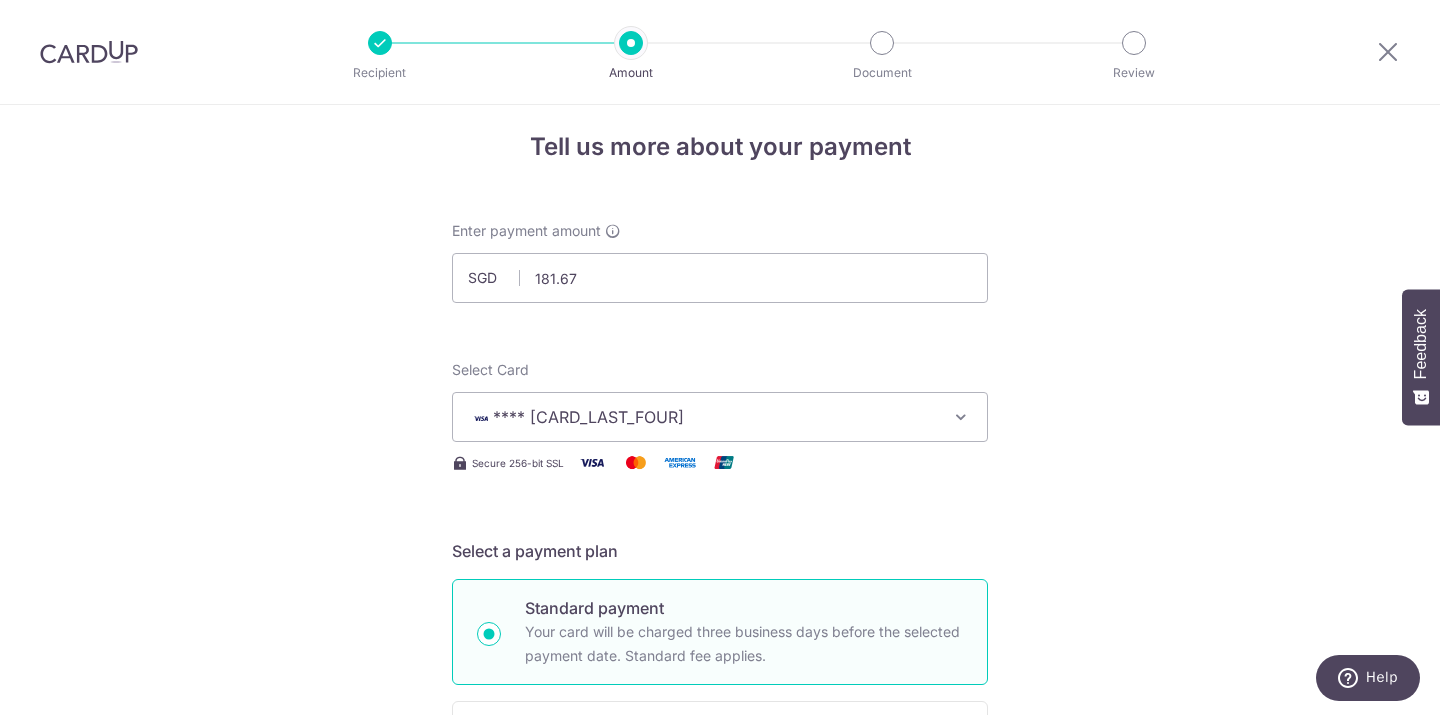 scroll, scrollTop: 0, scrollLeft: 0, axis: both 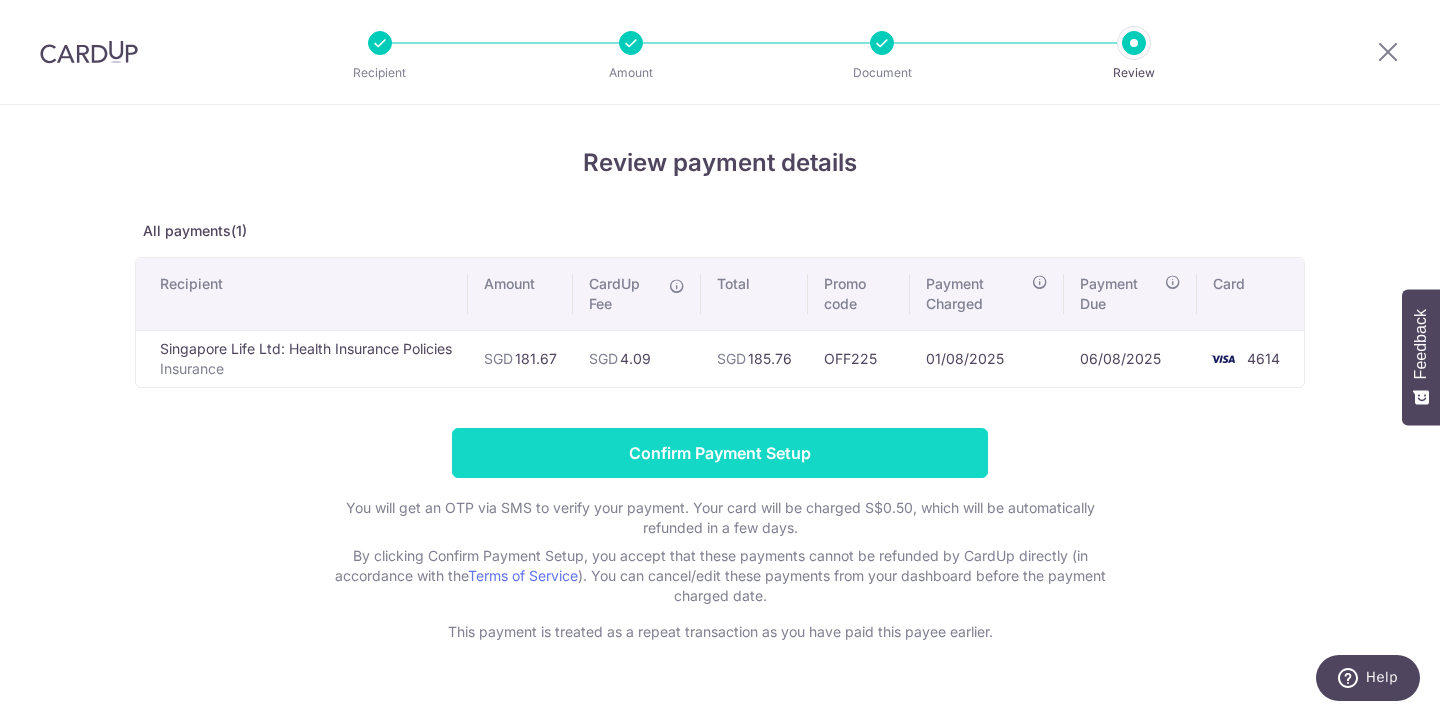 click on "Confirm Payment Setup" at bounding box center [720, 453] 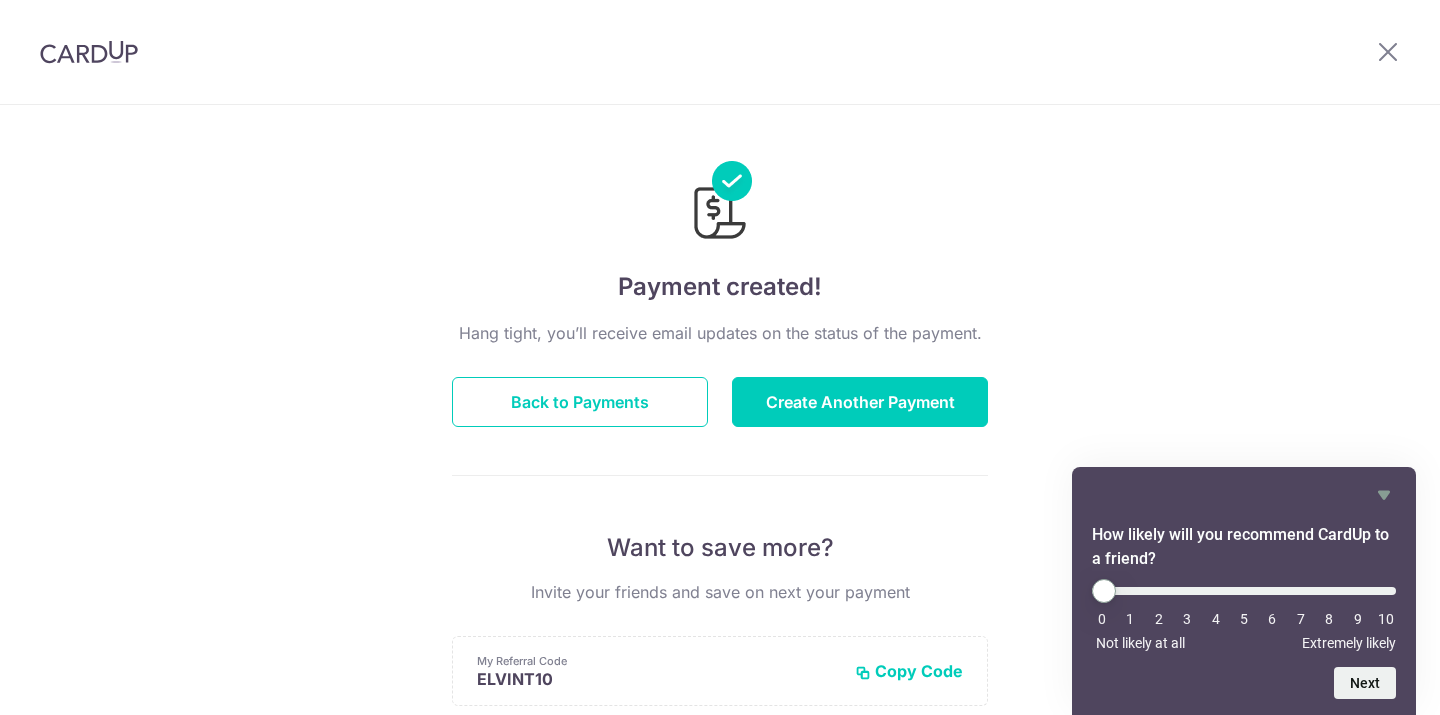 scroll, scrollTop: 0, scrollLeft: 0, axis: both 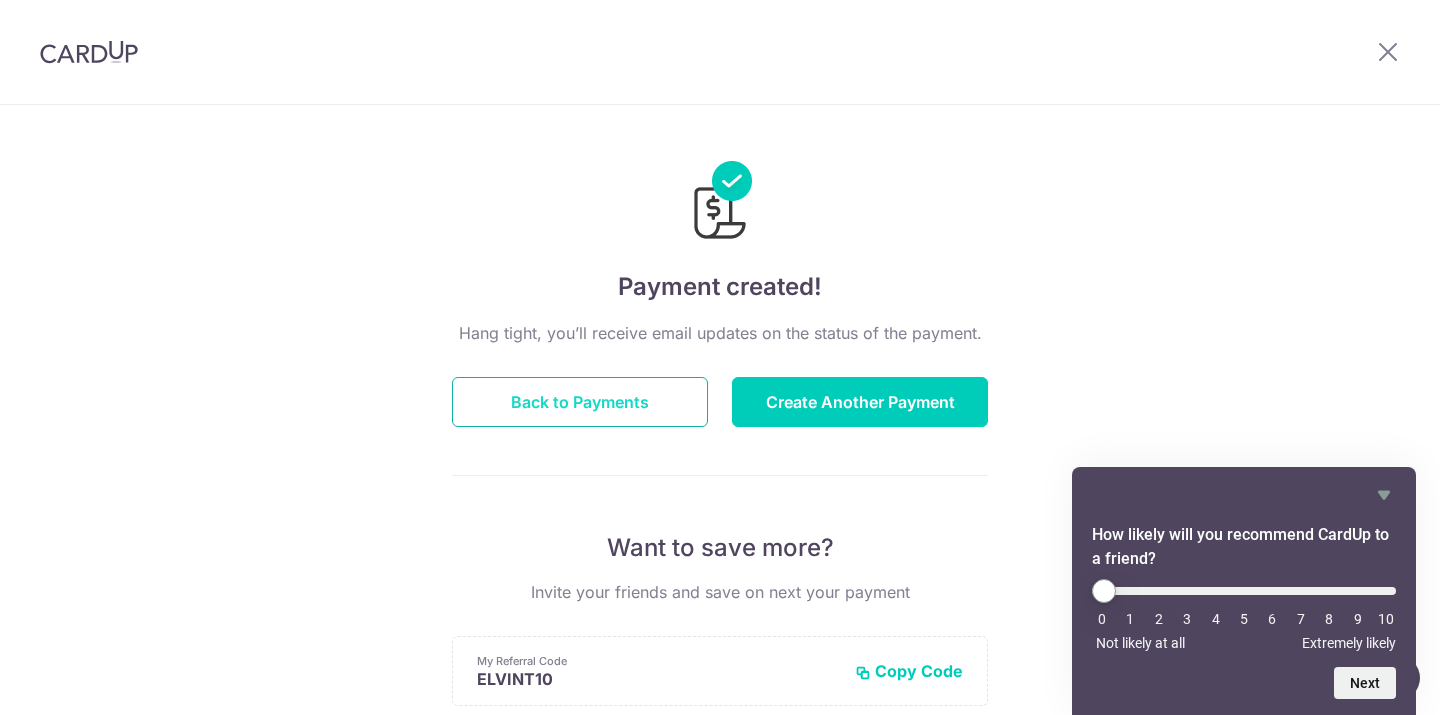 click on "Back to Payments" at bounding box center (580, 402) 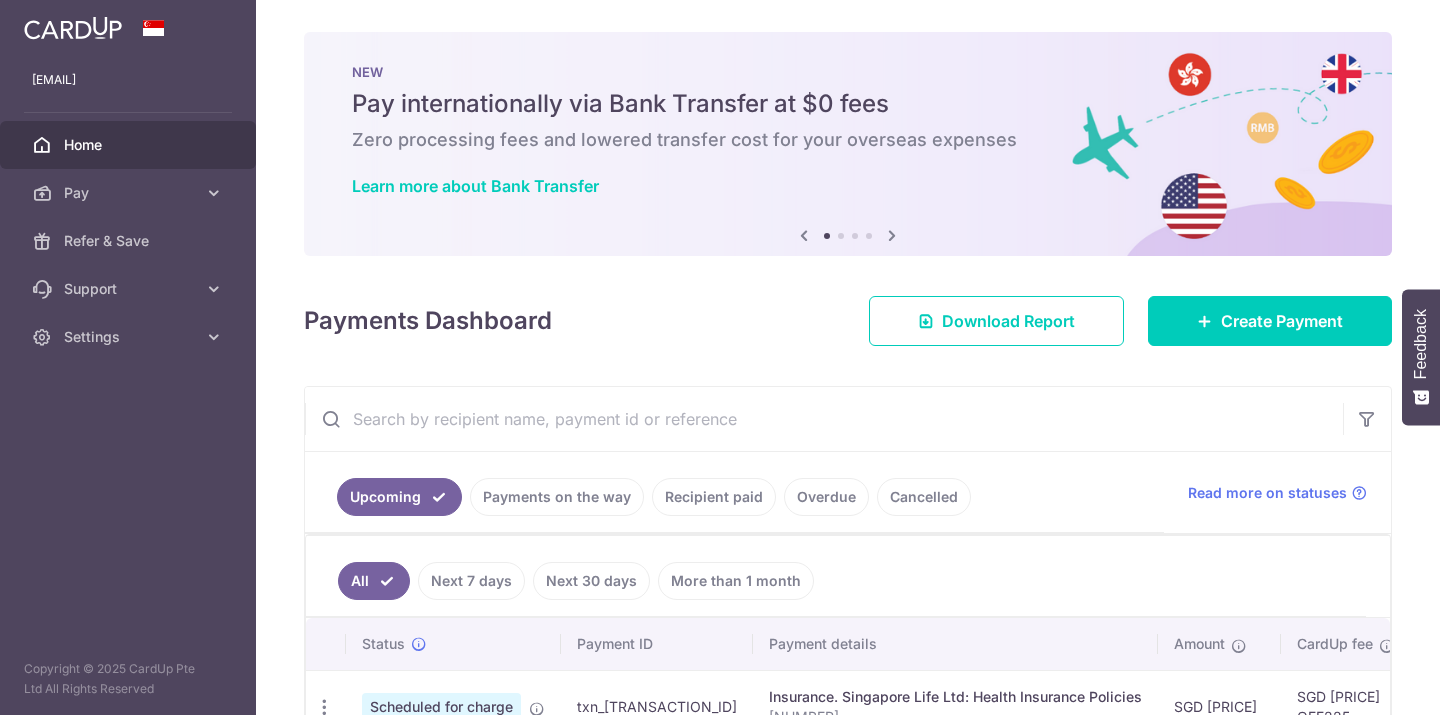 scroll, scrollTop: 0, scrollLeft: 0, axis: both 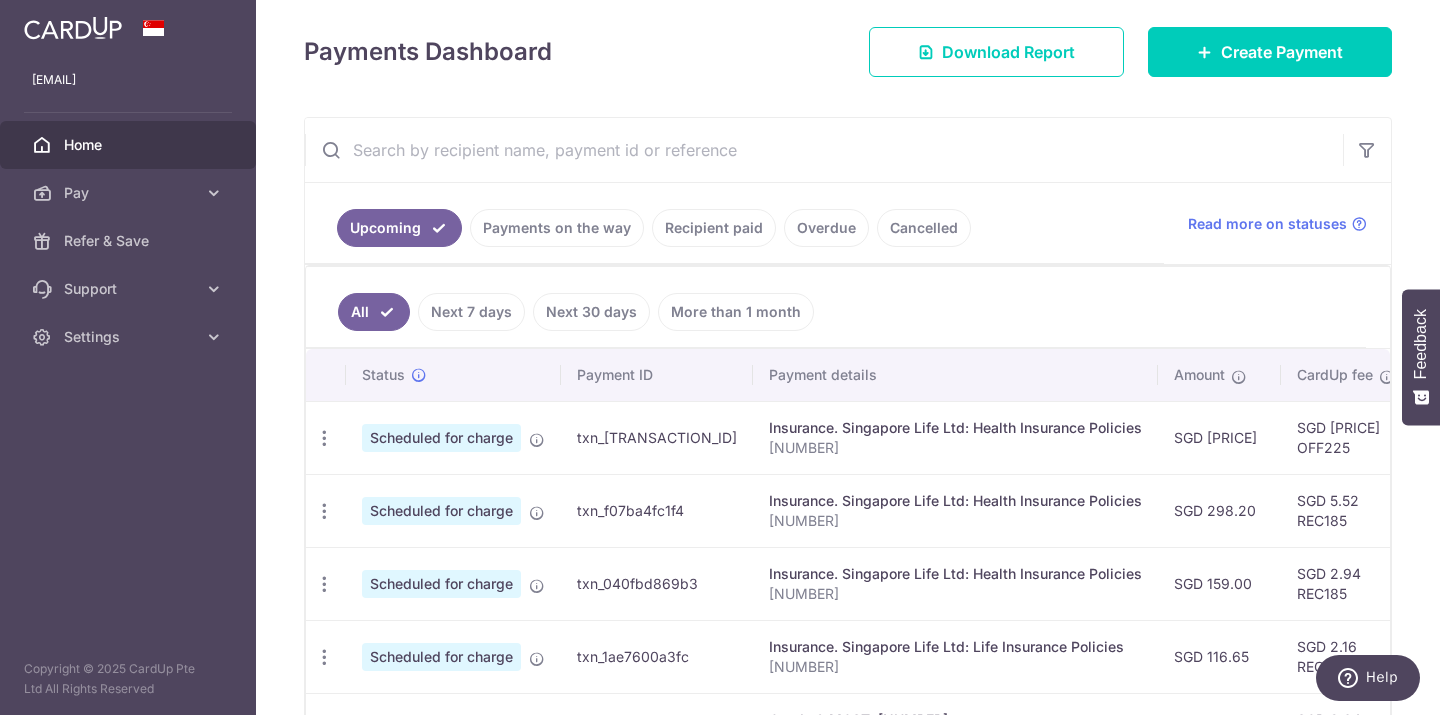 click on "Payments on the way" at bounding box center [557, 228] 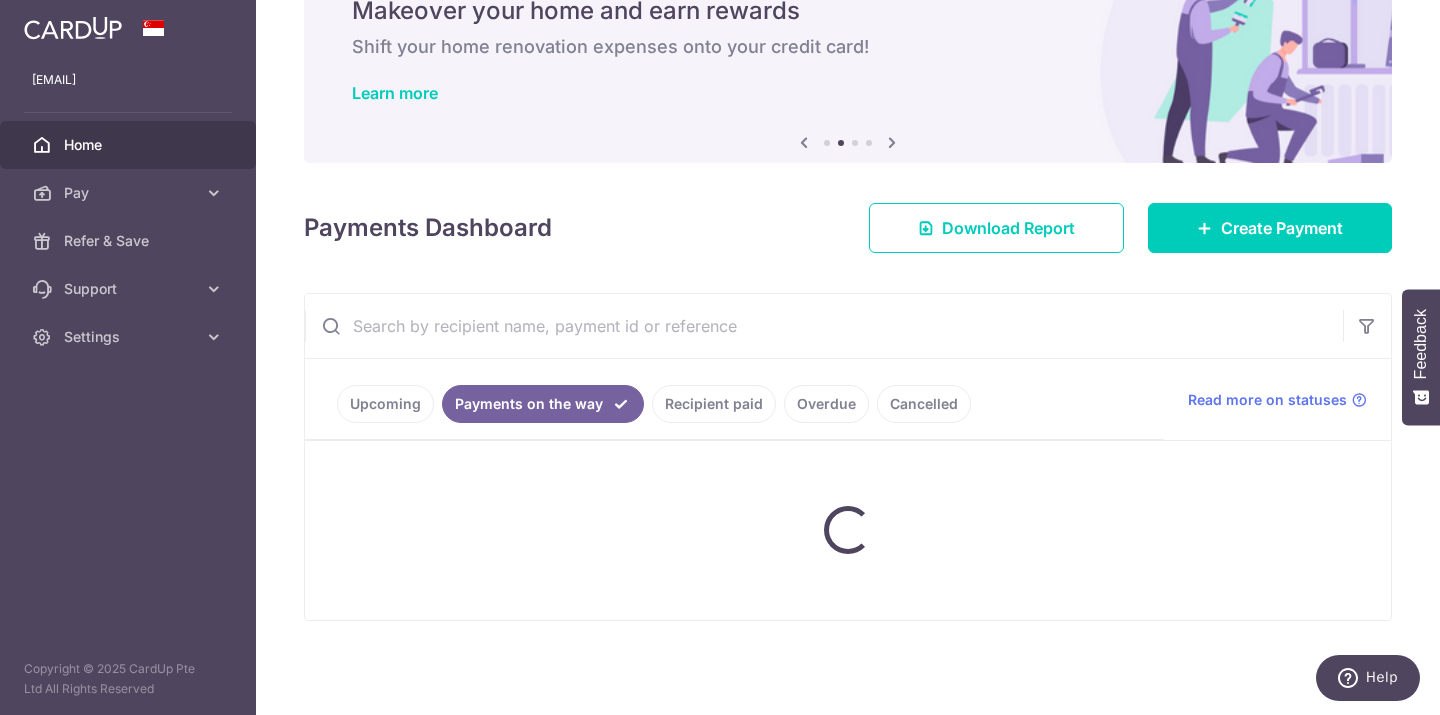 scroll, scrollTop: 177, scrollLeft: 0, axis: vertical 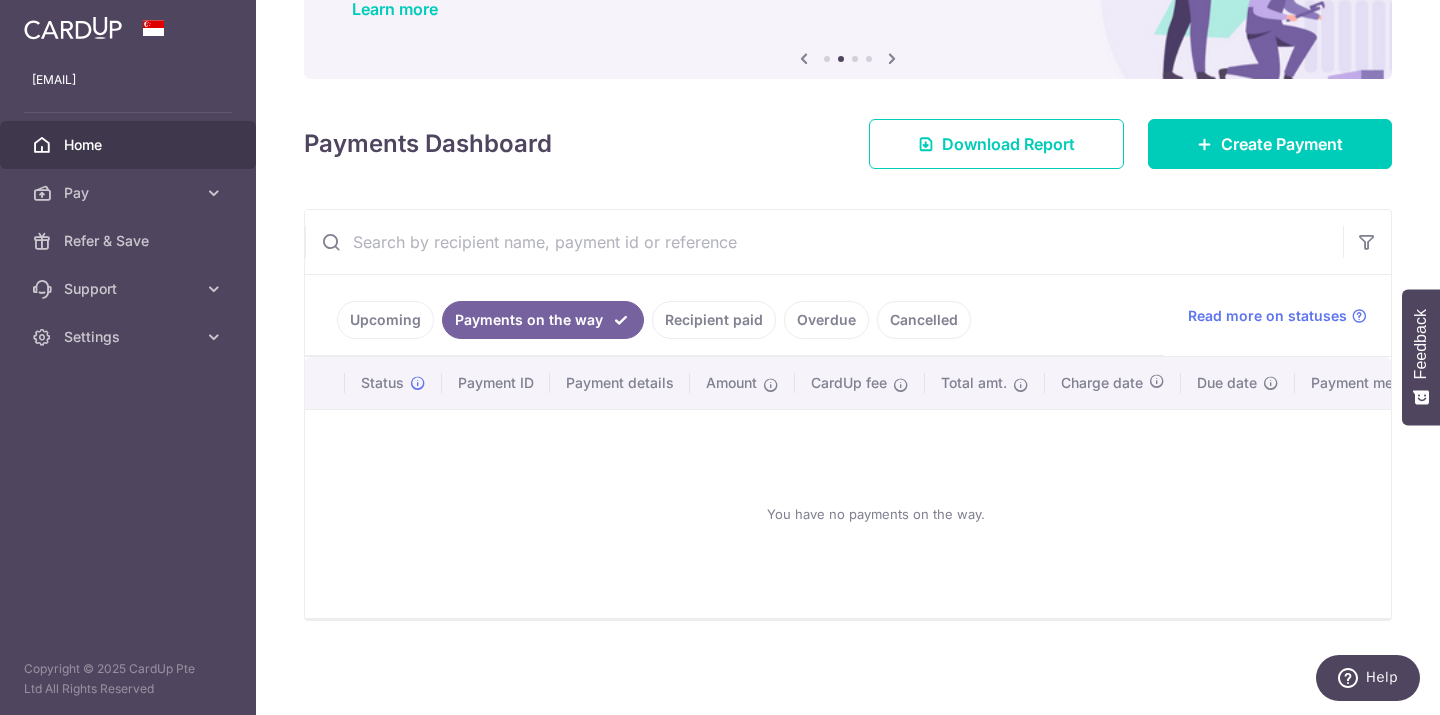 click on "Recipient paid" at bounding box center [714, 320] 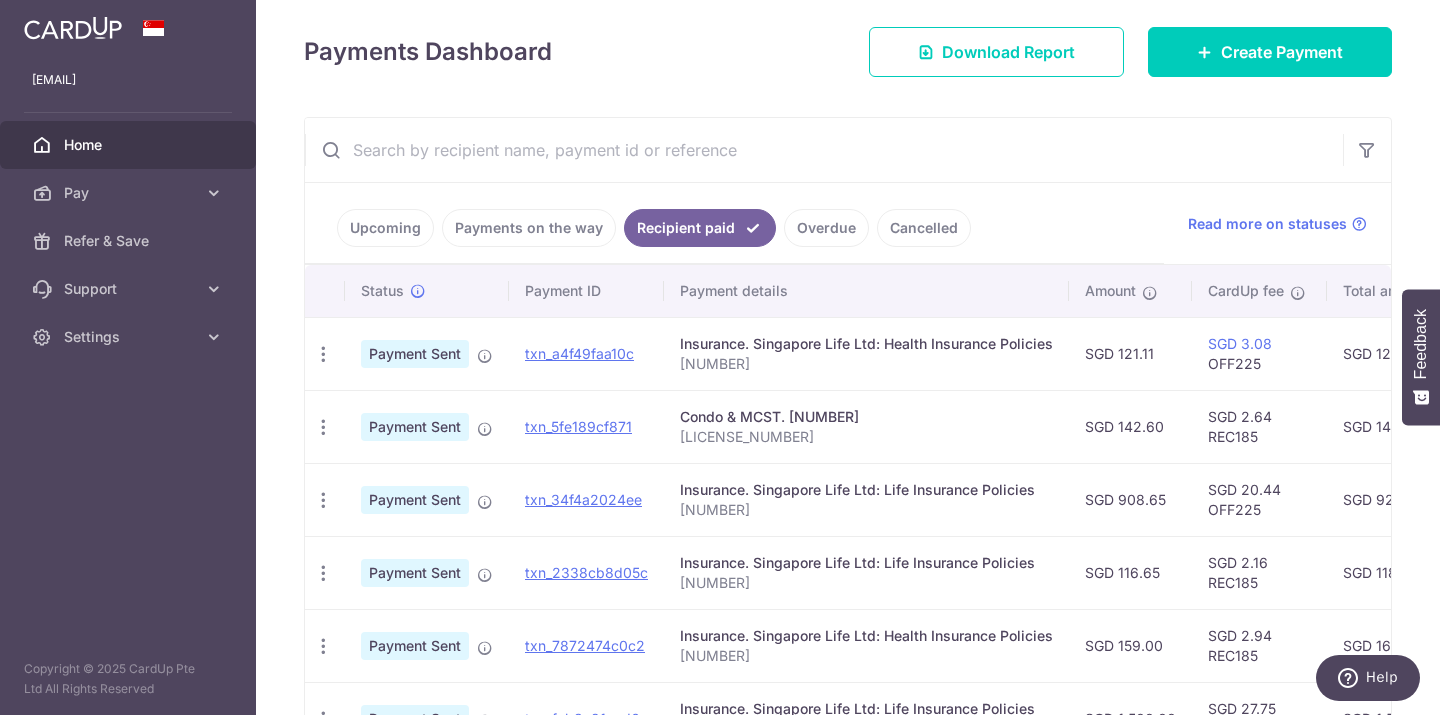 scroll, scrollTop: 284, scrollLeft: 0, axis: vertical 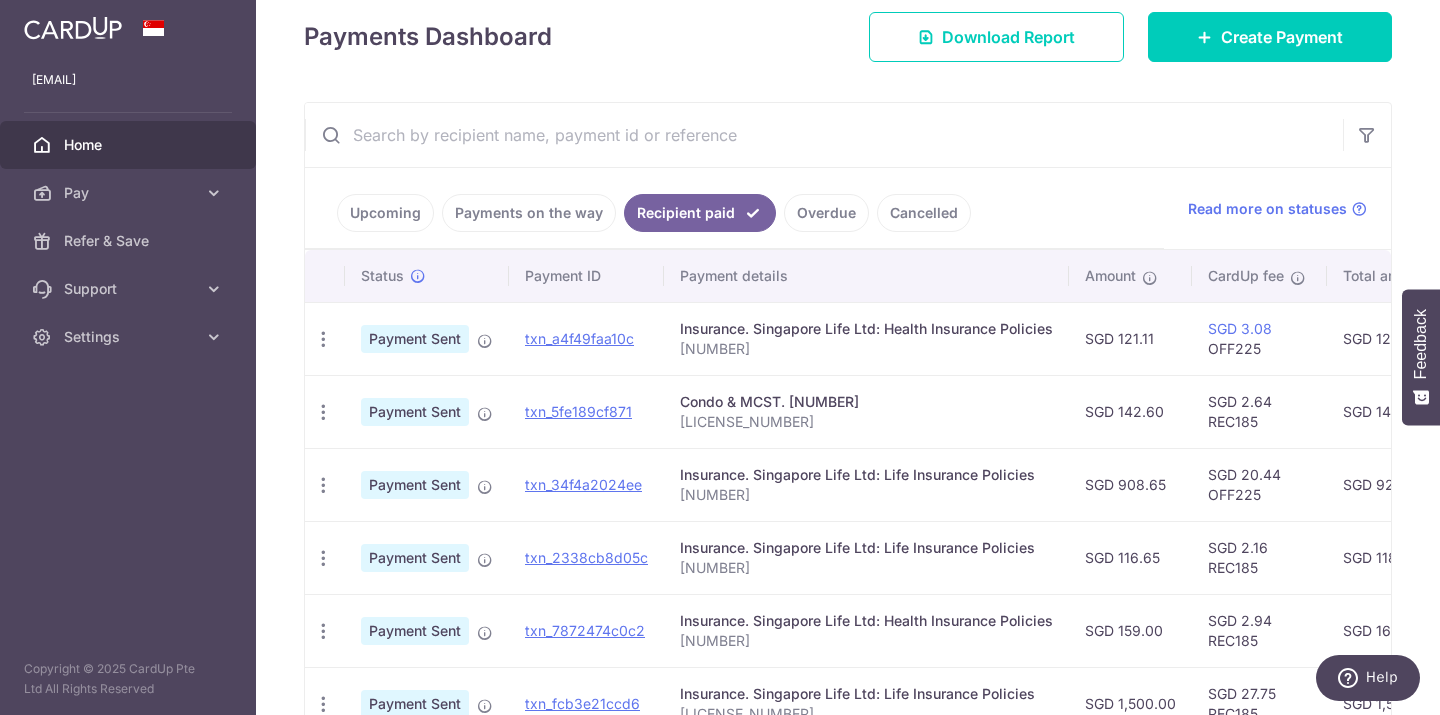 click on "Upcoming" at bounding box center (385, 213) 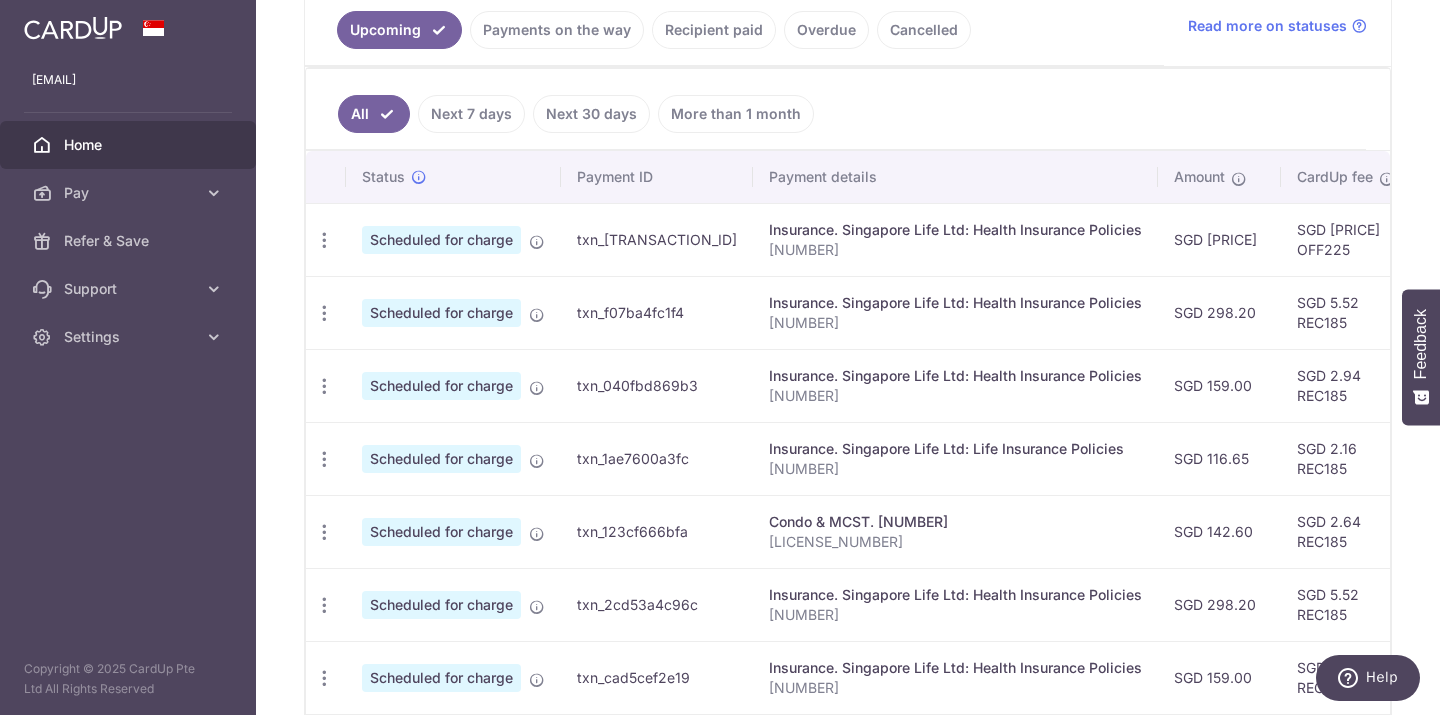 scroll, scrollTop: 471, scrollLeft: 0, axis: vertical 